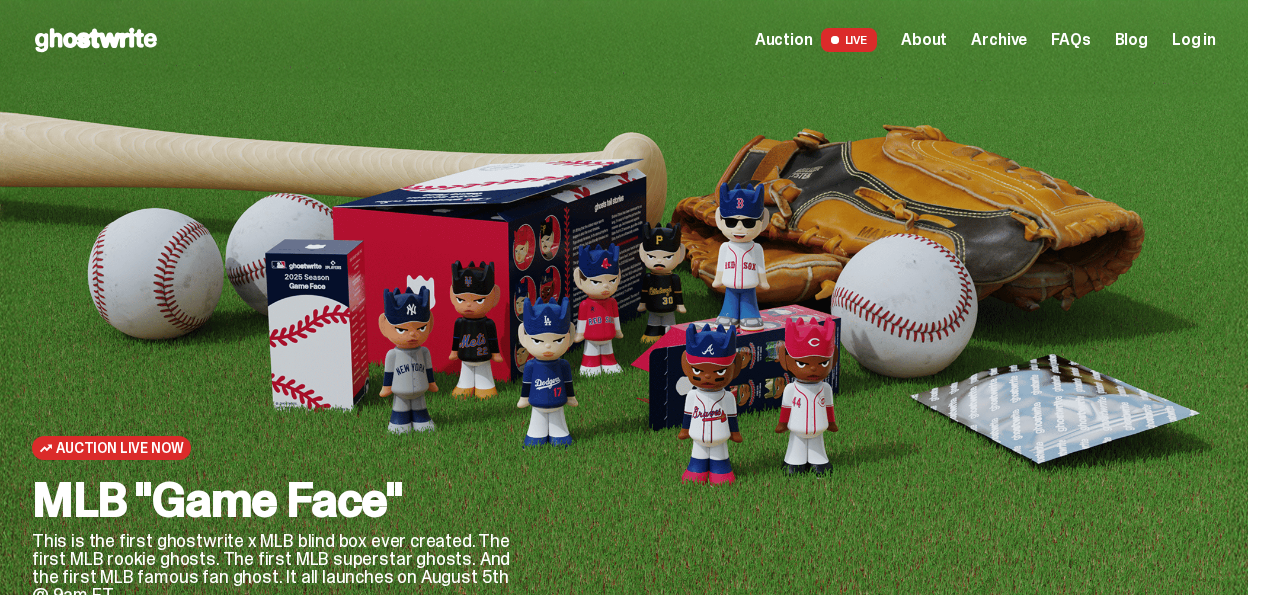 scroll, scrollTop: 0, scrollLeft: 0, axis: both 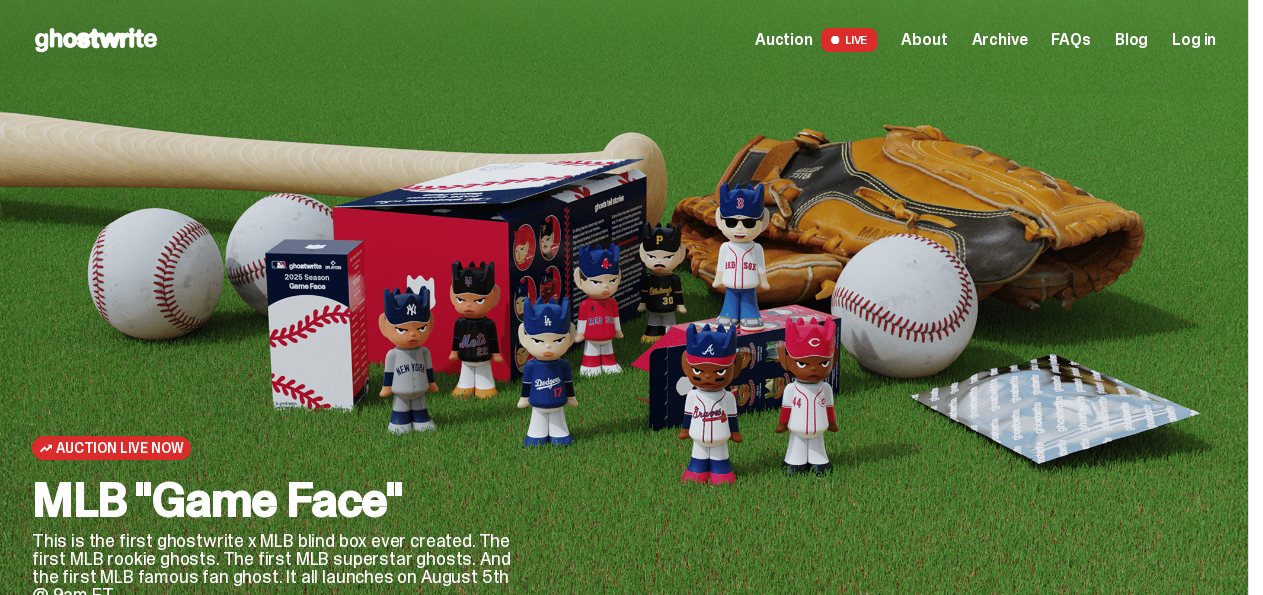 click at bounding box center (835, 40) 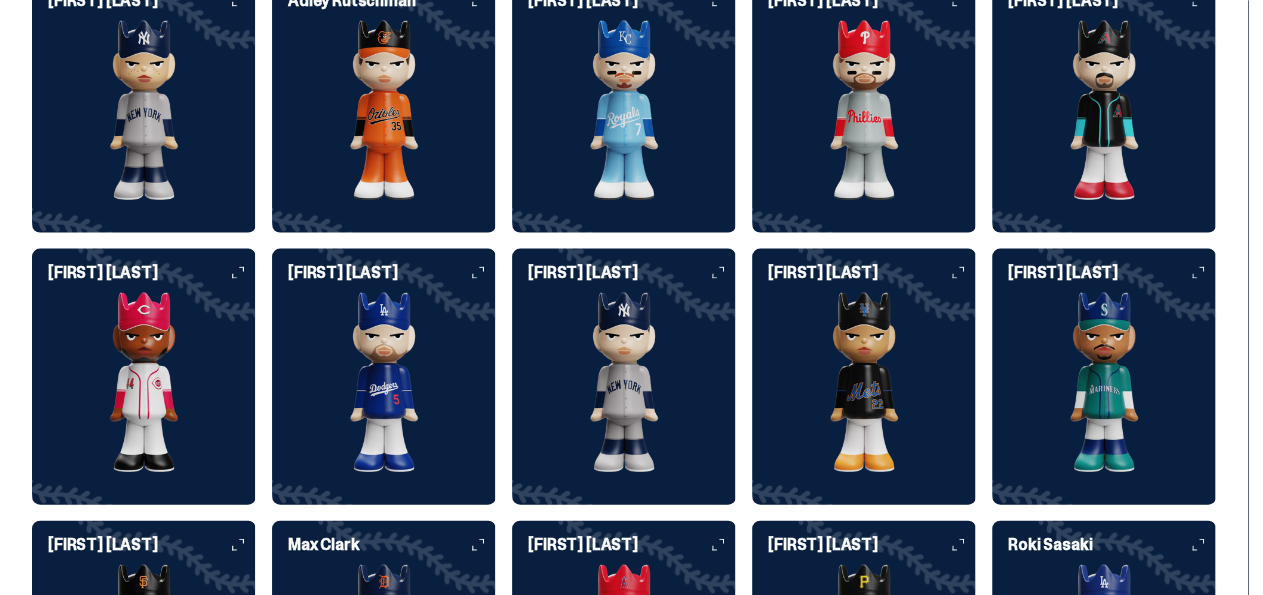 scroll, scrollTop: 2074, scrollLeft: 0, axis: vertical 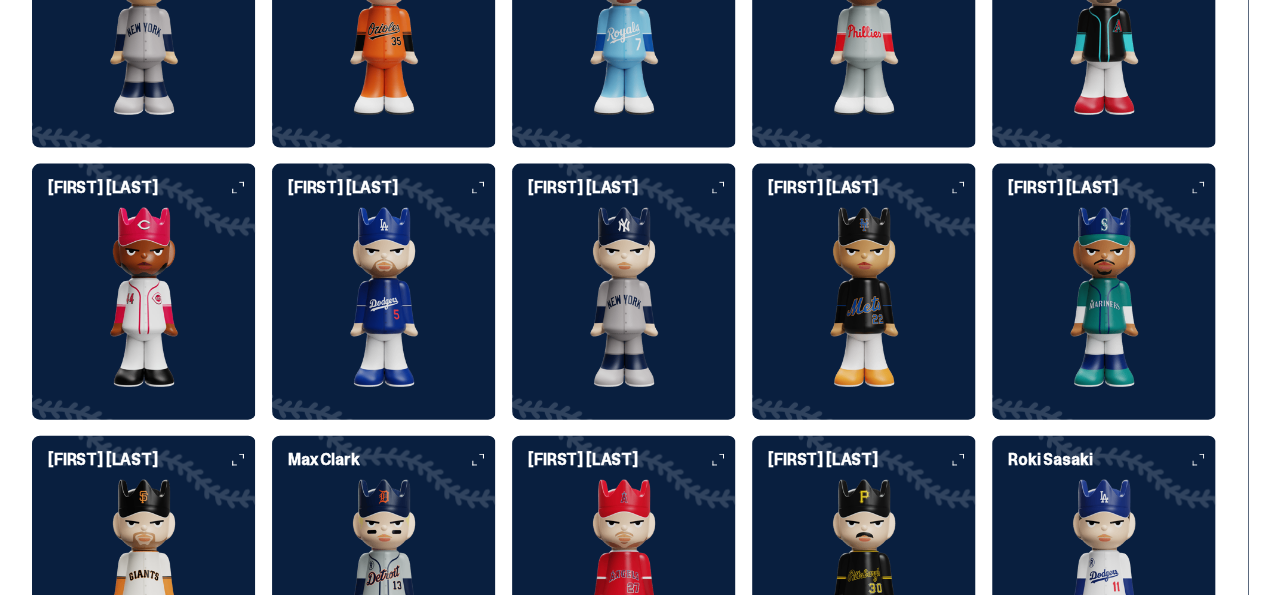 click 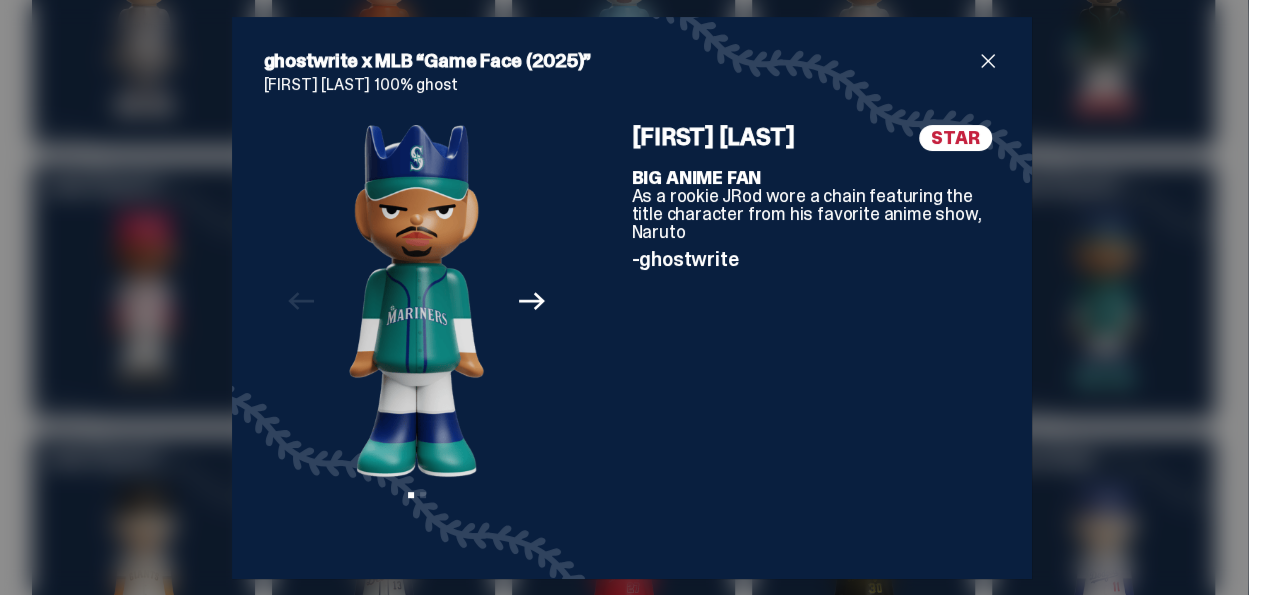 click on "Next" 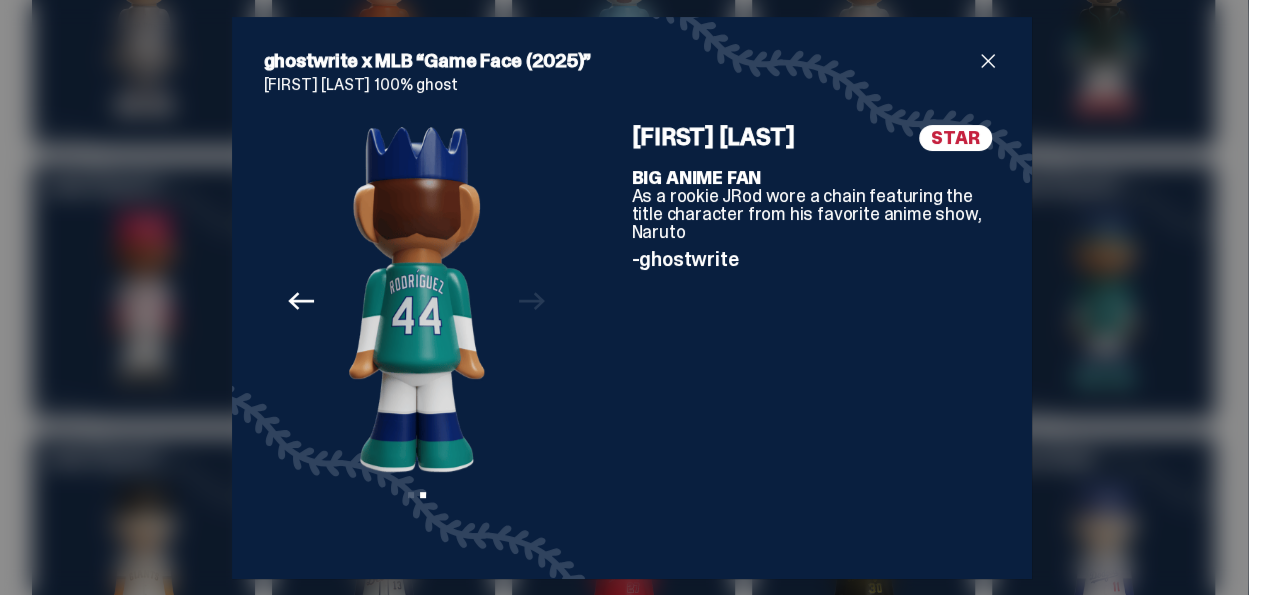 click on "Previous Next View slide 1 View slide 2" at bounding box center [417, 336] 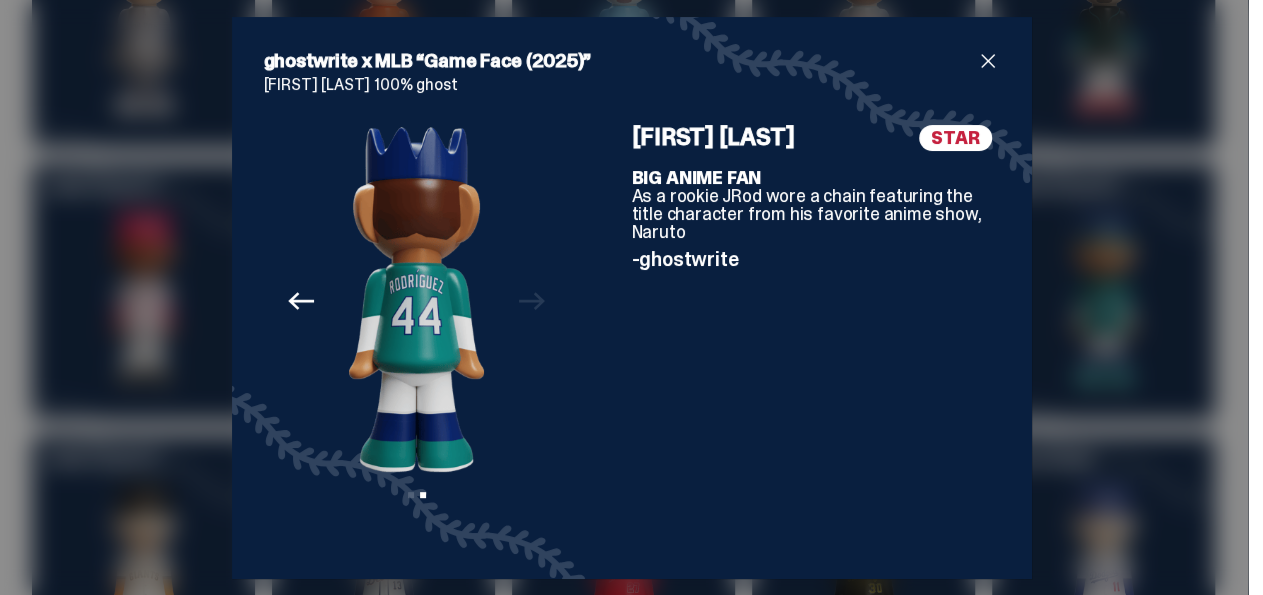 click at bounding box center [988, 61] 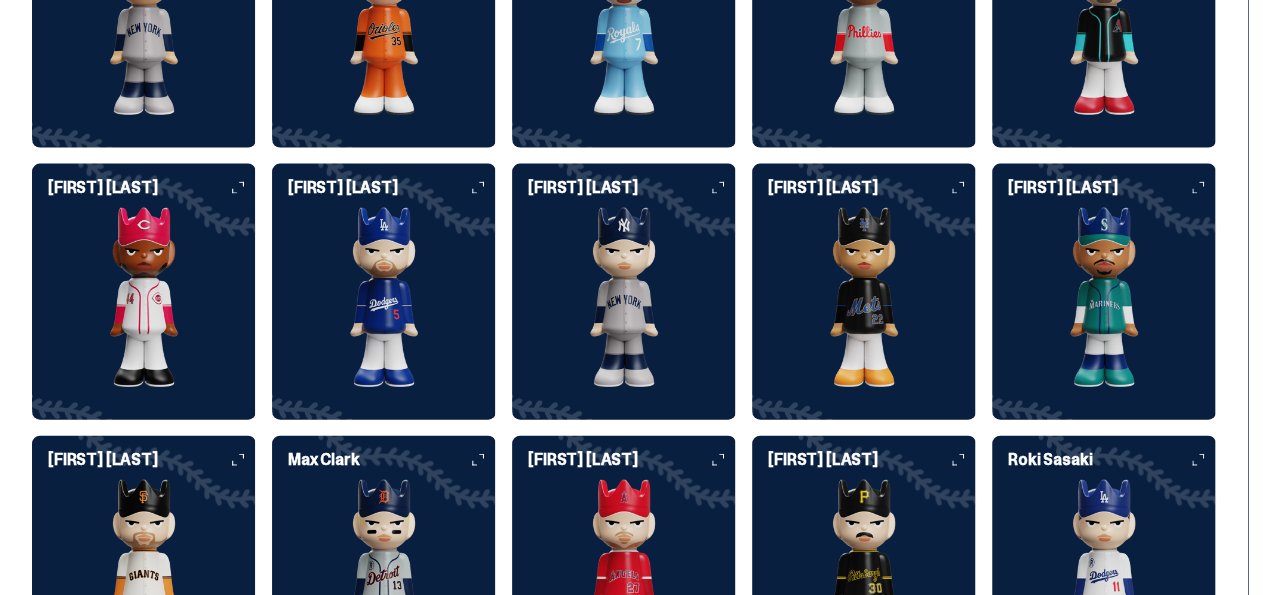click at bounding box center [864, 570] 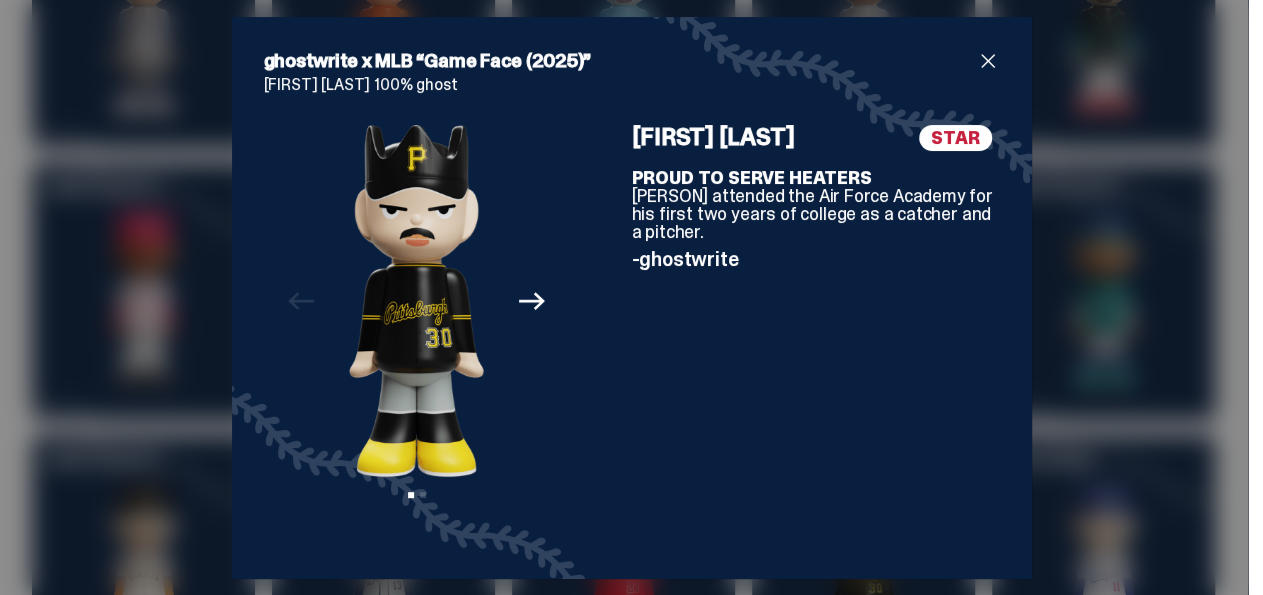 click on "Next" 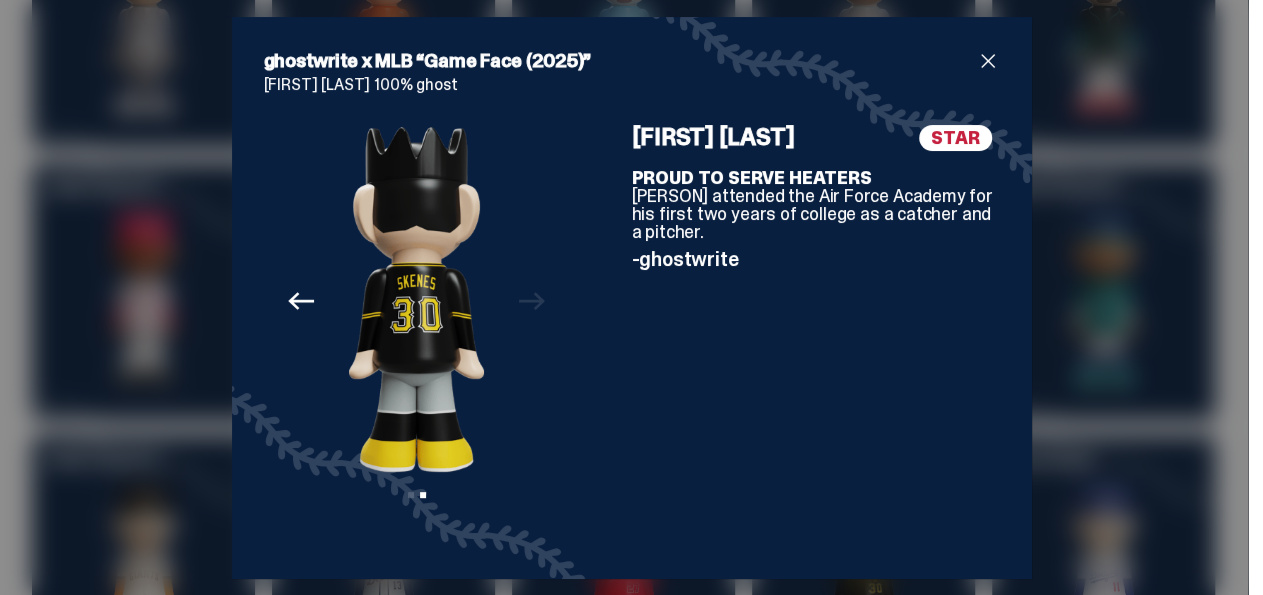 click at bounding box center (988, 61) 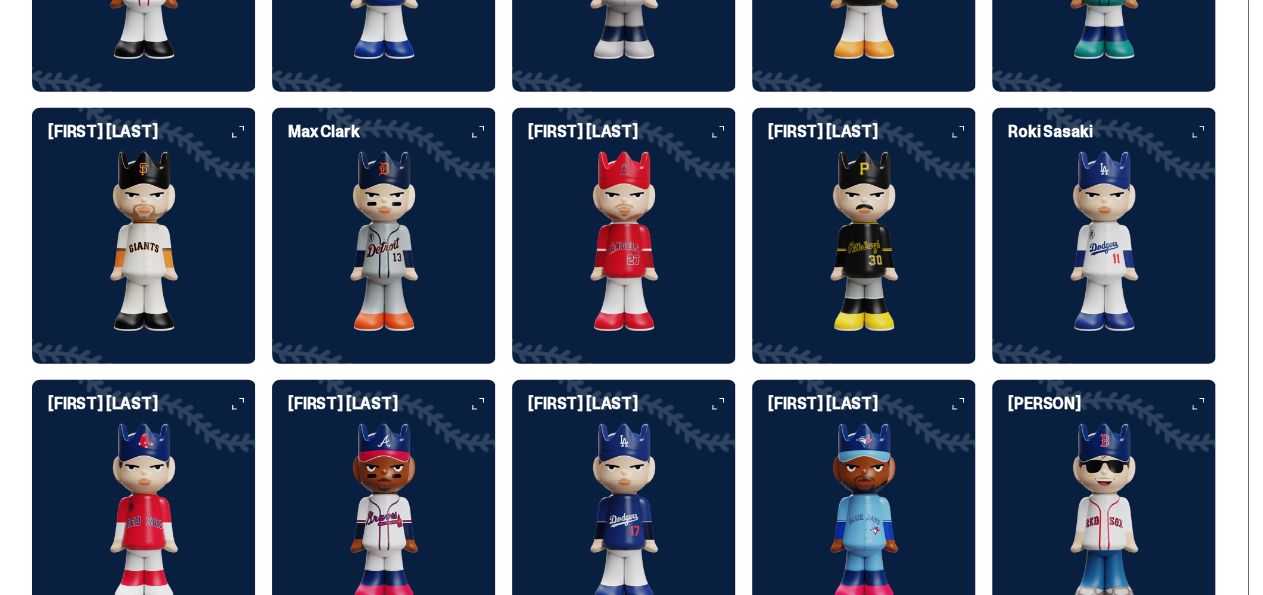 scroll, scrollTop: 2708, scrollLeft: 0, axis: vertical 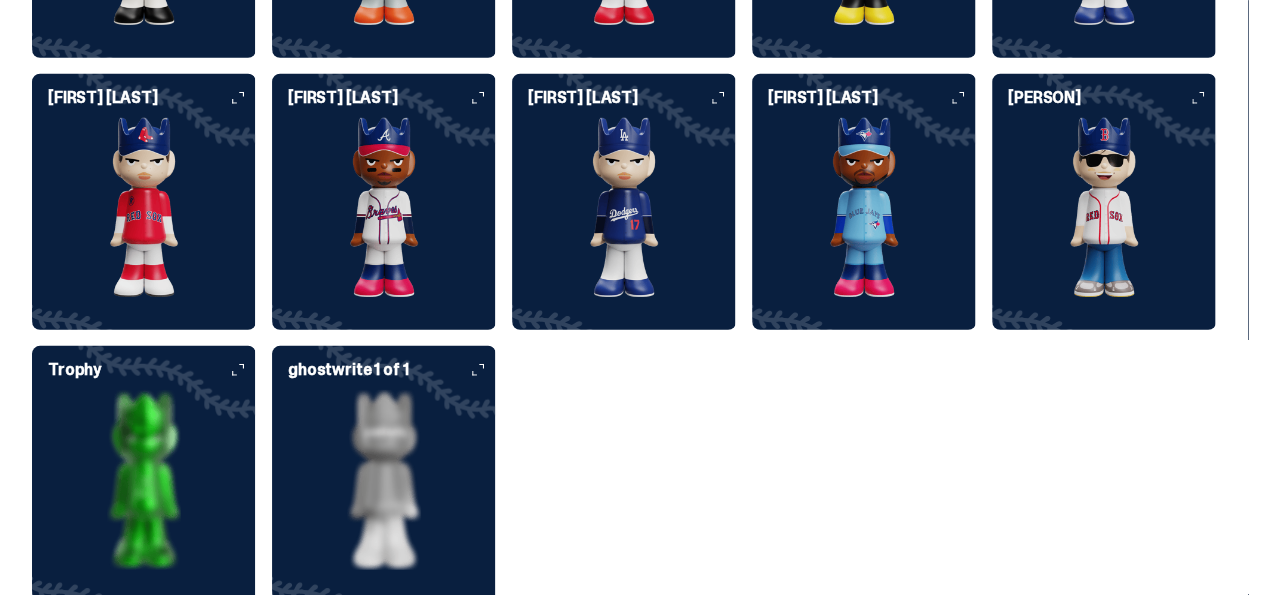 click at bounding box center (144, 480) 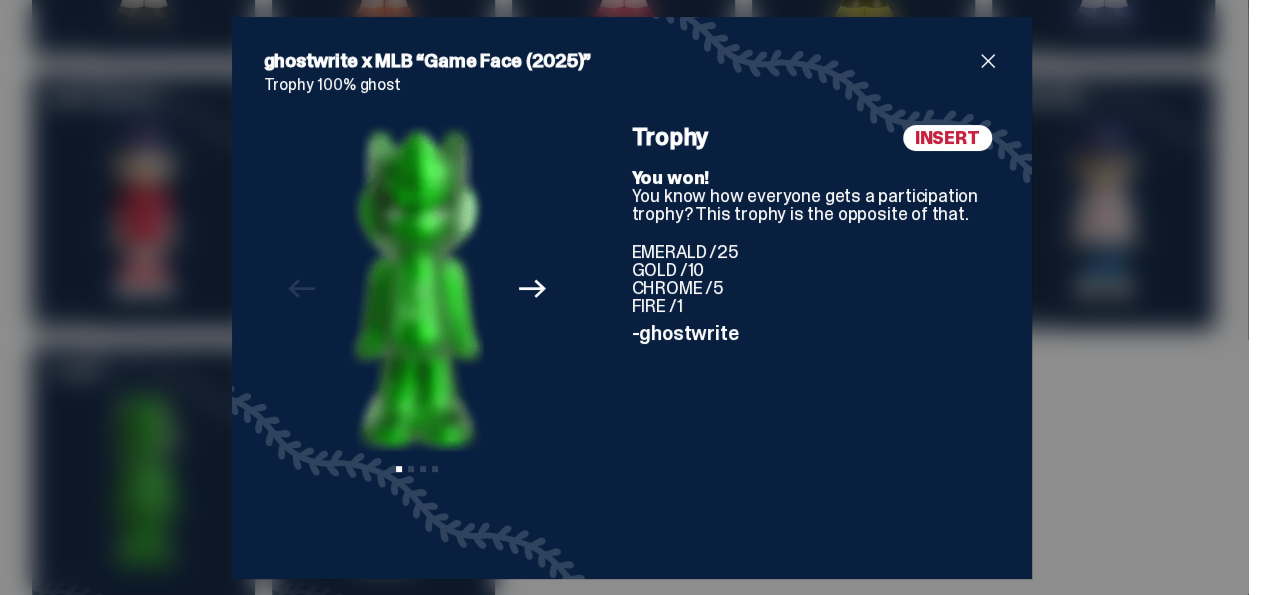 click on "Next" 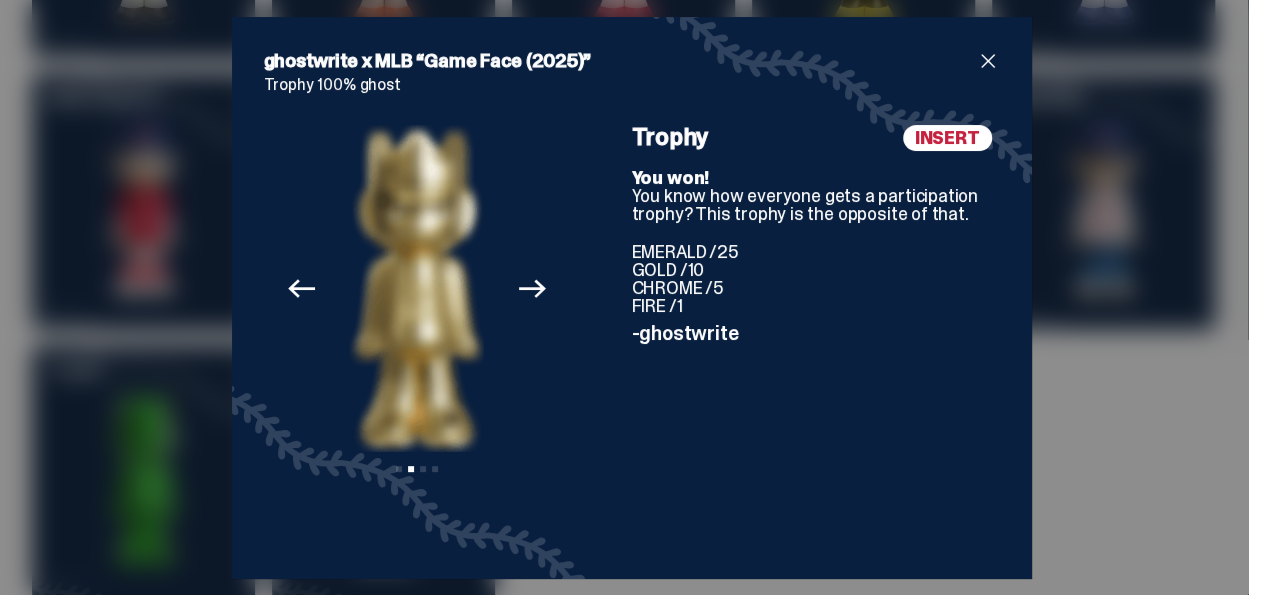 click on "Next" 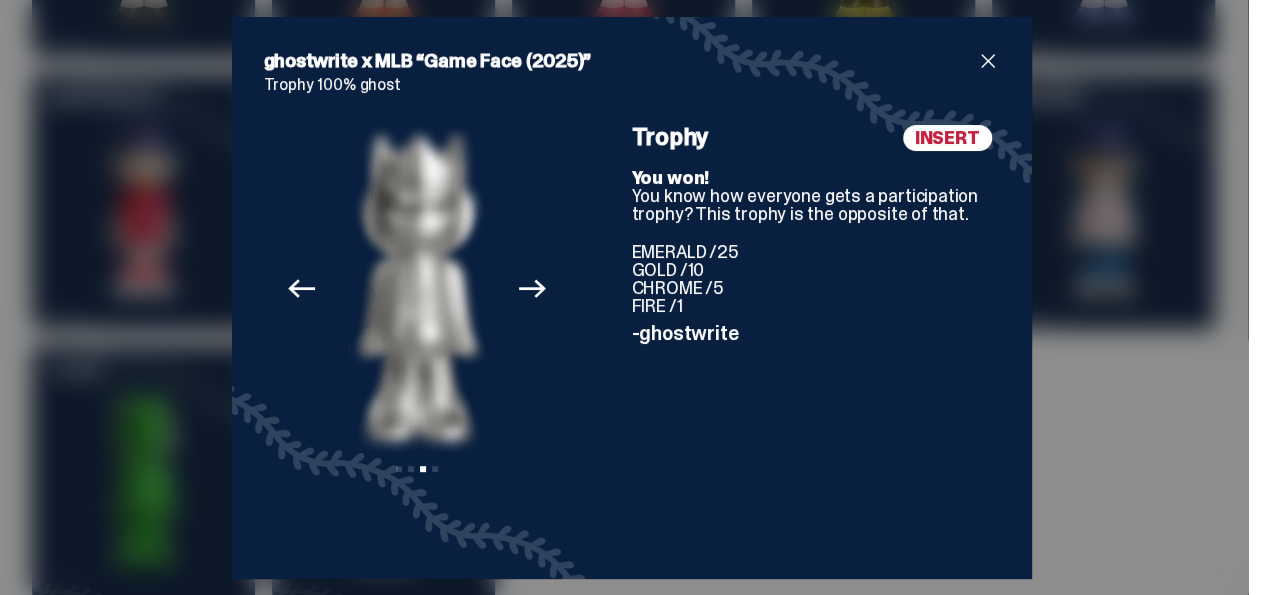 click on "Next" 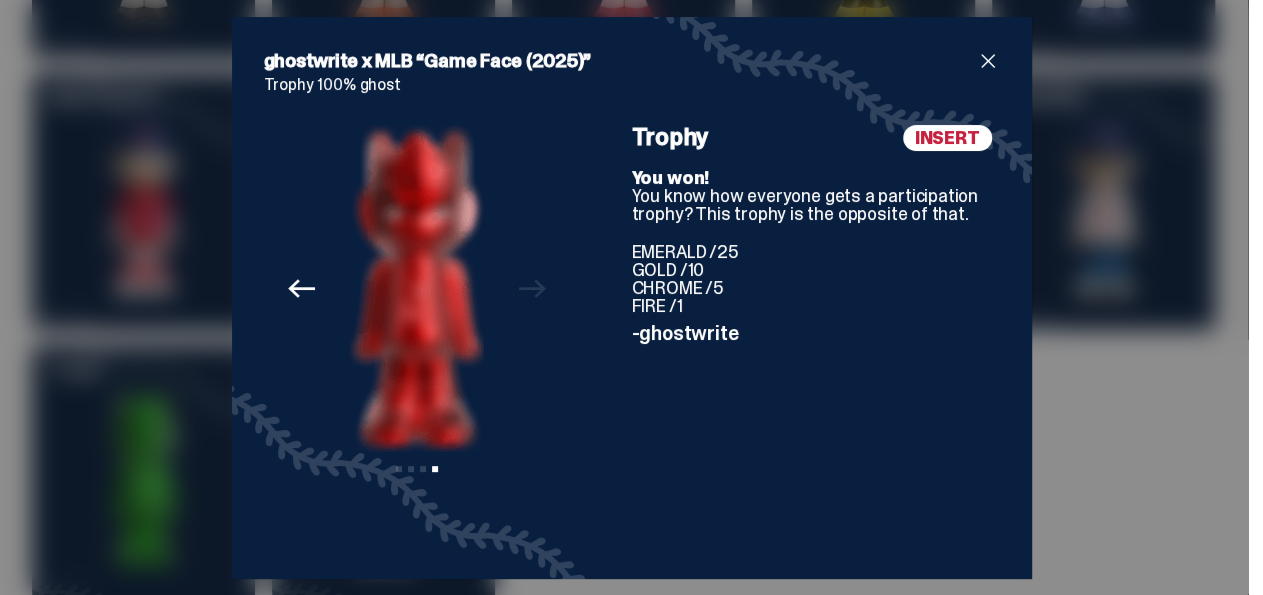 click at bounding box center [988, 61] 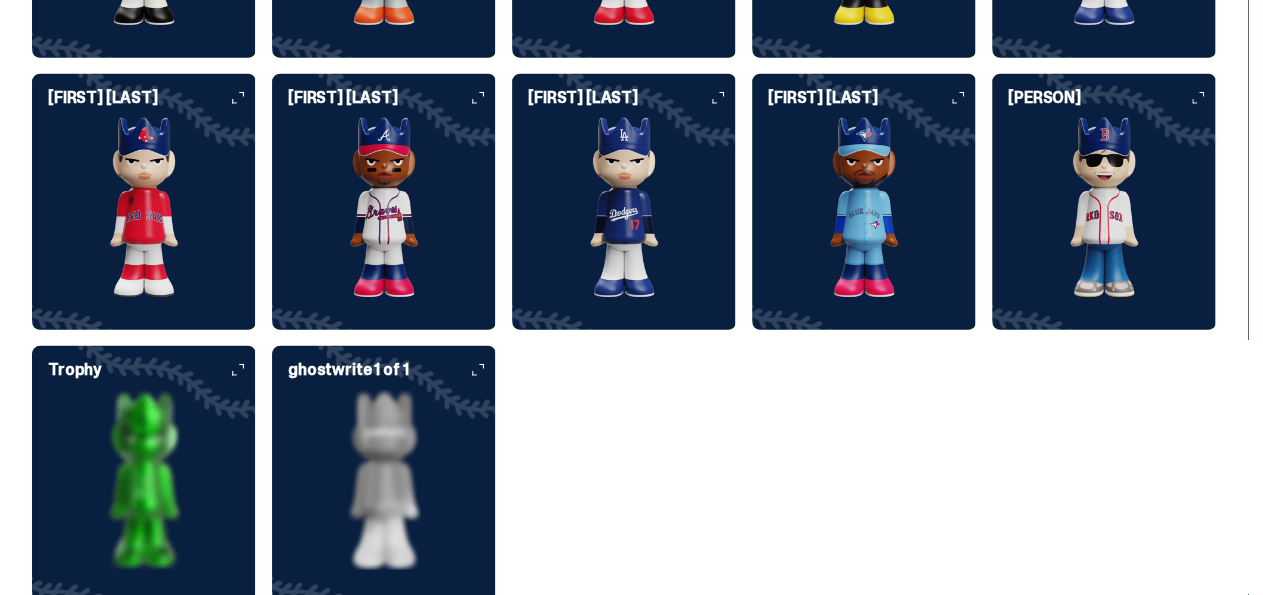 click at bounding box center (384, 480) 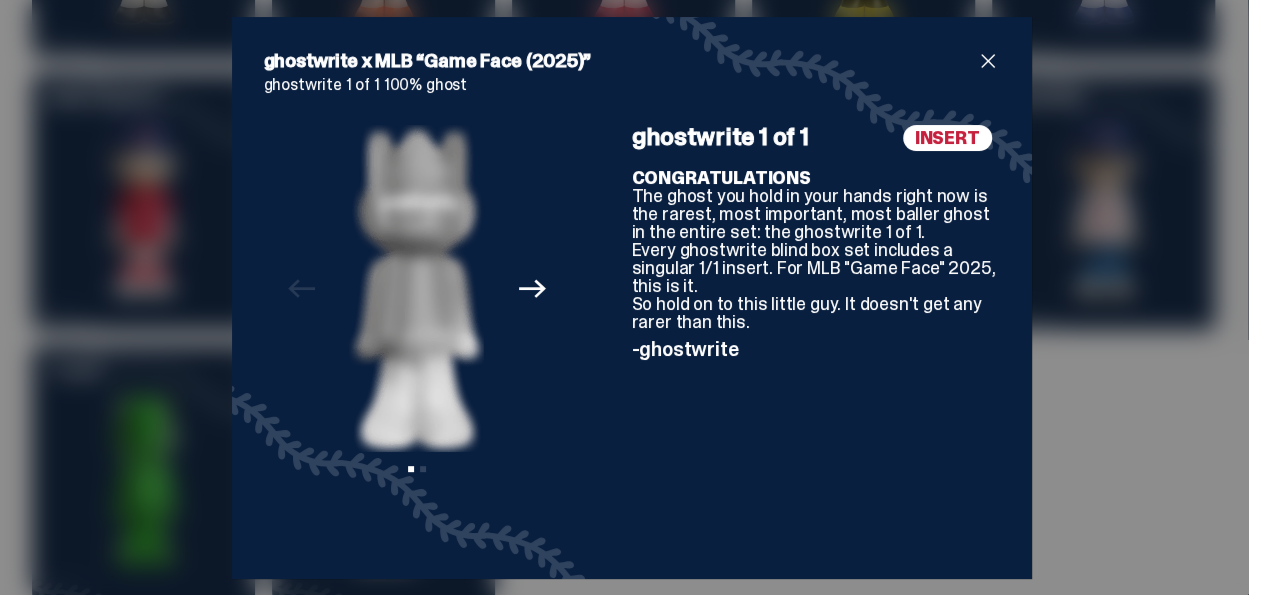 click at bounding box center [988, 61] 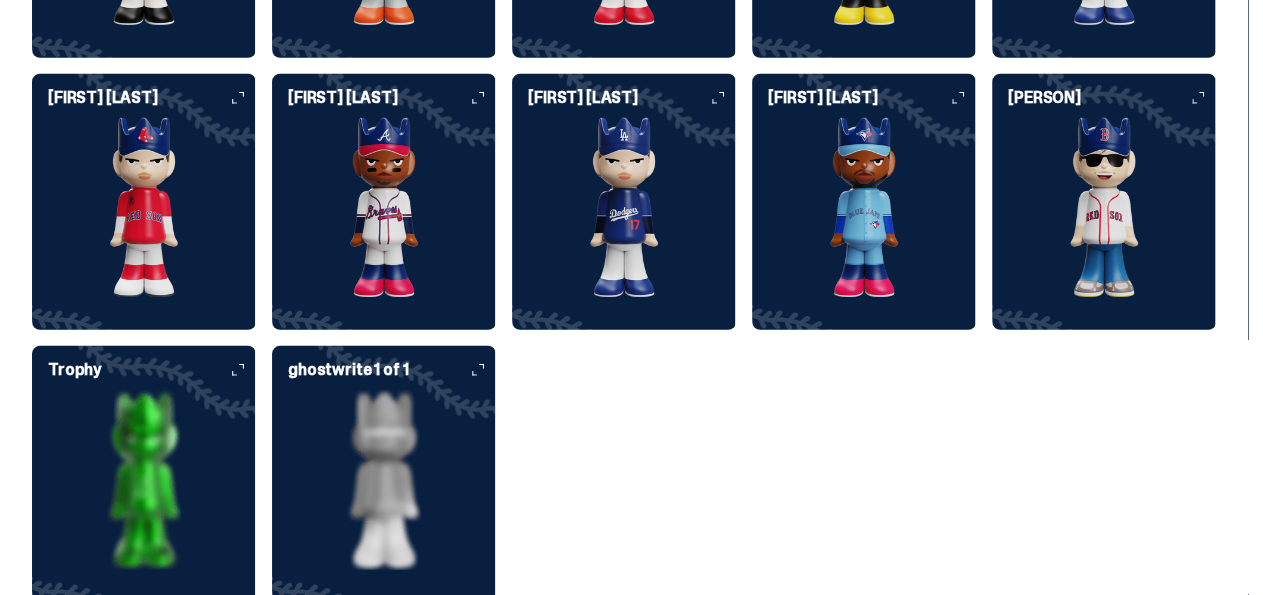 click at bounding box center (1104, 208) 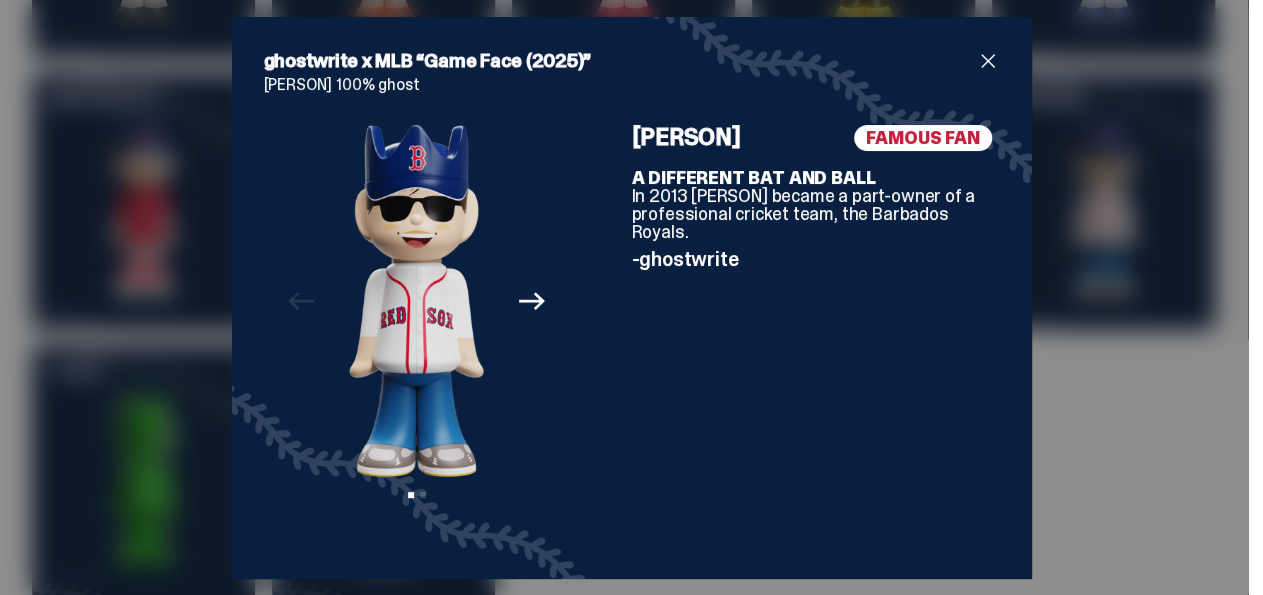 click at bounding box center [988, 61] 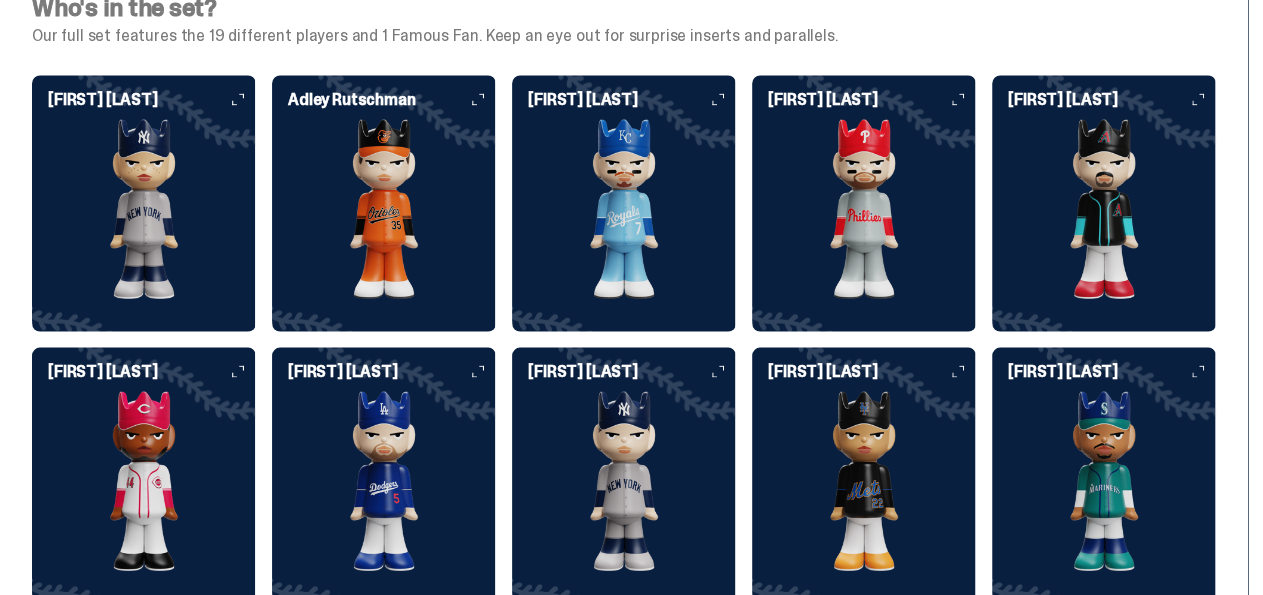 scroll, scrollTop: 1901, scrollLeft: 0, axis: vertical 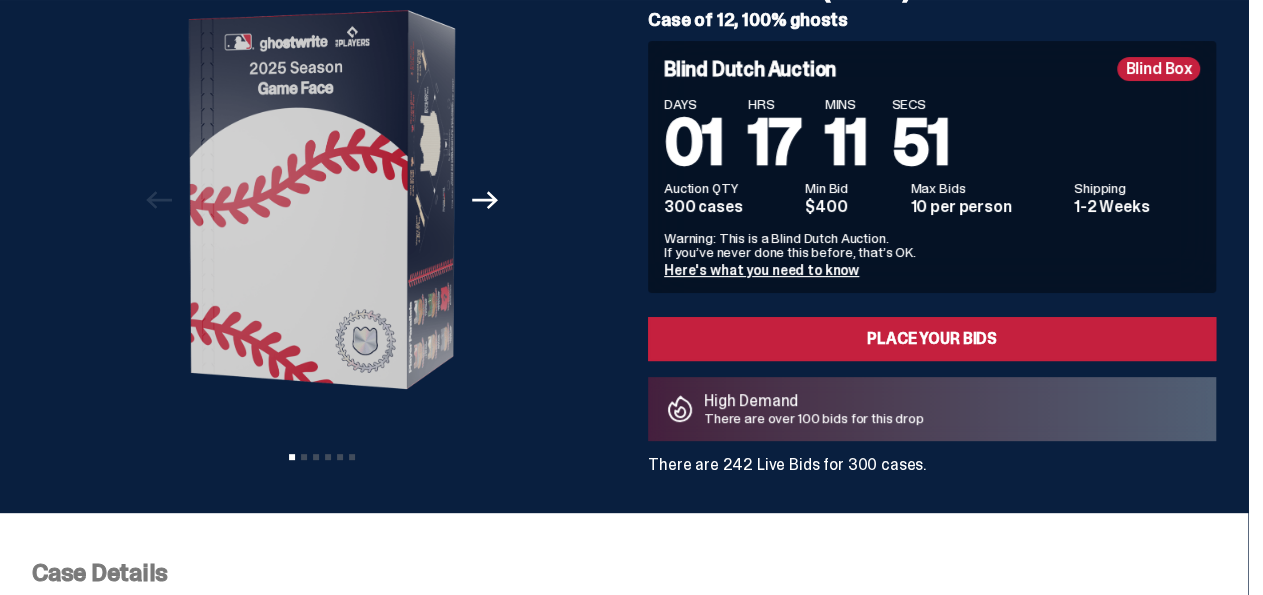 click on "Here's what you need to know" at bounding box center [761, 270] 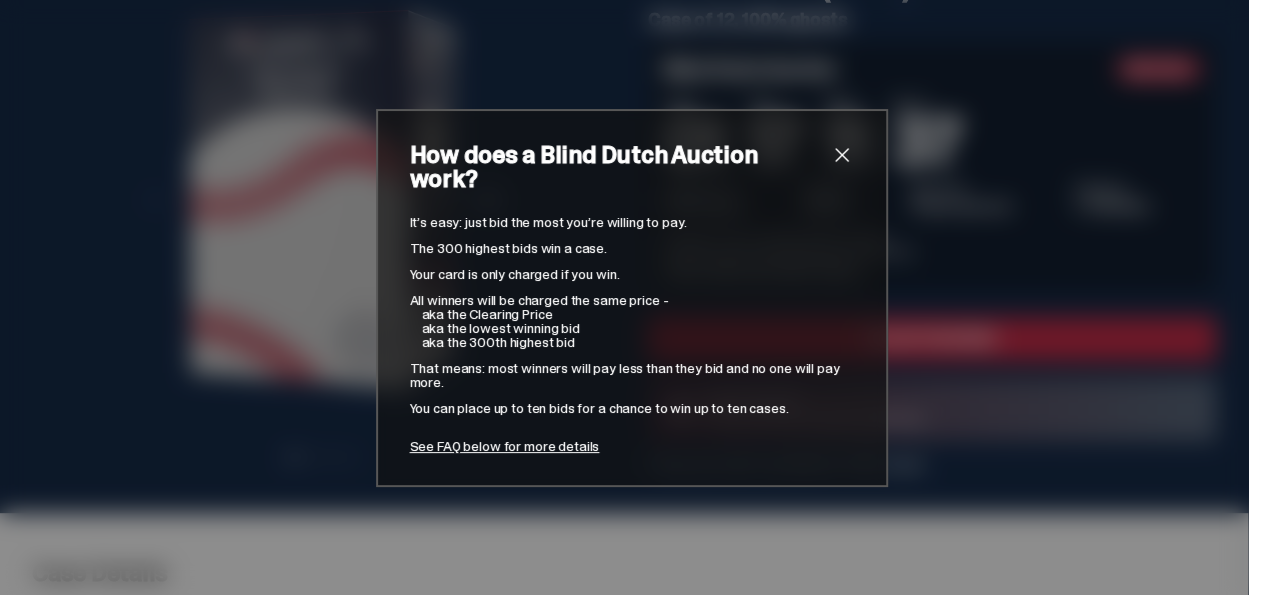 scroll, scrollTop: 161, scrollLeft: 0, axis: vertical 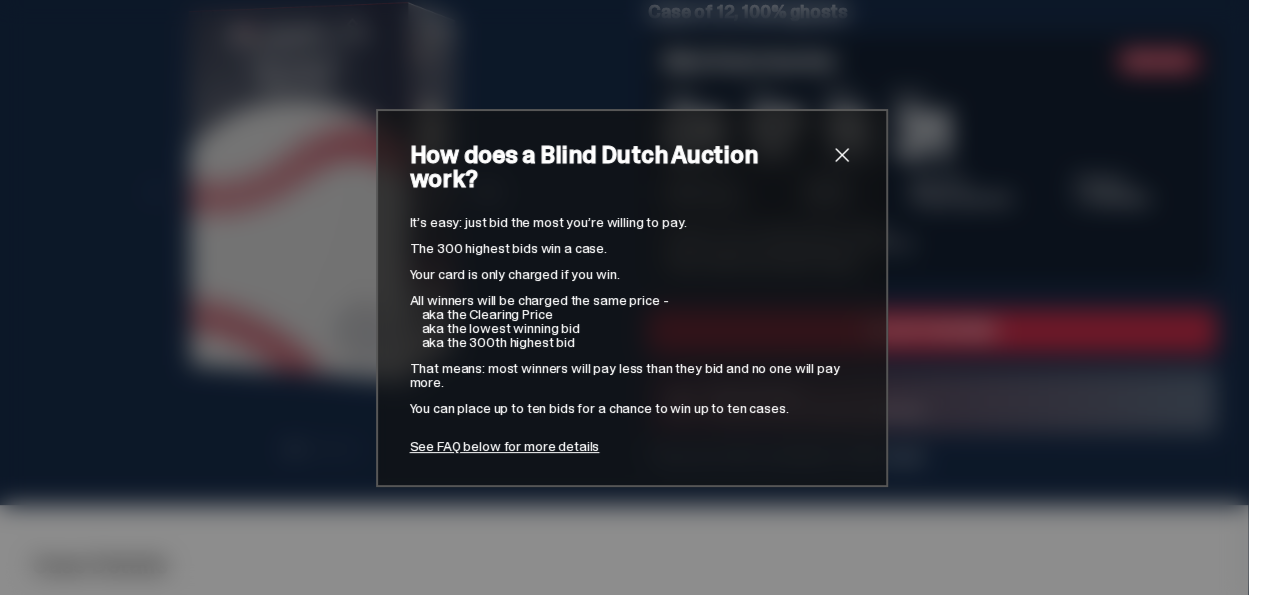 click on "See FAQ below for more details" at bounding box center [505, 446] 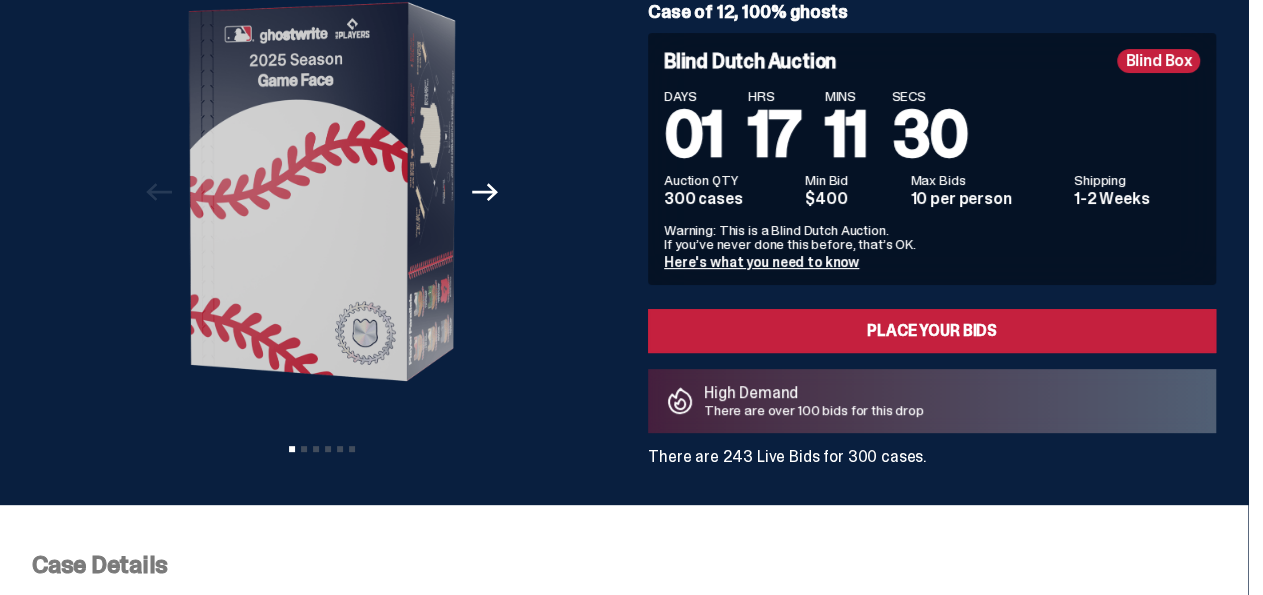 scroll, scrollTop: 7989, scrollLeft: 0, axis: vertical 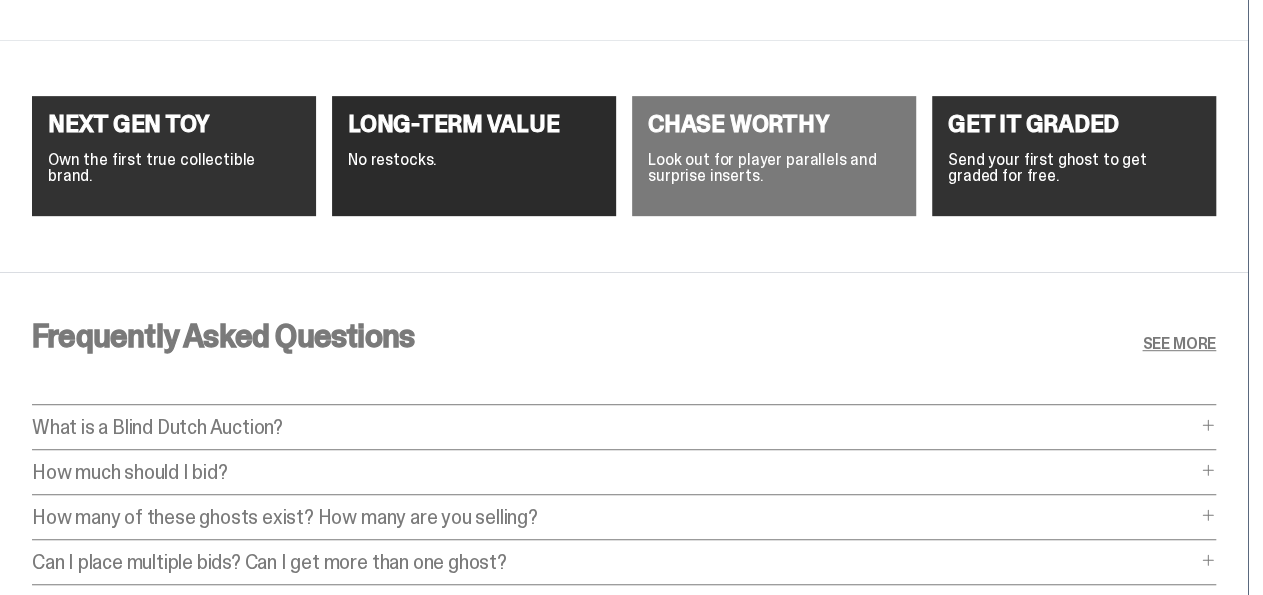 click on "Frequently Asked Questions
SEE MORE
What is a Blind Dutch Auction?
What is a Blind Dutch Auction?
A Blind Dutch Auction is the most fair and easy way to buy true collectibles like ghosts. Here’s how it works:
For buyers, it's dead simple: just place a bid for the amount you’re willing to pay. That's it.
At the end of the auction, we select the winners. For this particular drop, there are 300 ghosts for sale, so the 300 highest bids will win a ghost.
Here’s where it’s gets cool. In a normal auction, winners are charged the amount that they bid. But in a Blind Dutch Auction,
all winners are charged the same Clearing Price.
That’s how a Blind Dutch Auction works. And yes, it’s as awesome as it sounds.
StockX
and  zerocool" at bounding box center (624, 503) 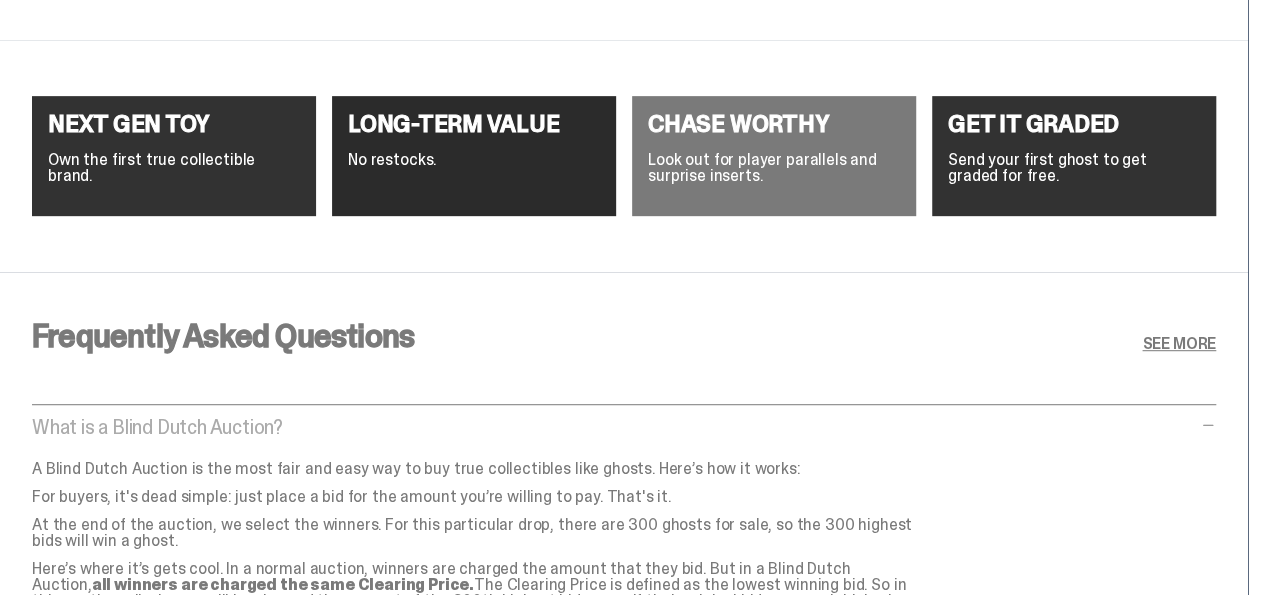 click on "How much should I bid?
How much should I bid?
The short answer is: just bid the most you’re willing to pay.
In a Blind Dutch Auction, you can’t see what other people are bidding. So there’s no need to spend time and energy trying to outbid people. The auction is ""blind"".
However, you DO have visibility into the overall balance of supply and demand. Pay attention to the total number of live bids (which will change in real-time as the auction proceeds). And compare that to the total number of ghosts being sold. That will provide some insight into whether your bid is likely to be a winner.
Finally, you might want to consider some comps. Check the prices of
previous ghostwrite releases.
Check the prices of
ghosts on StockX." at bounding box center (624, 794) 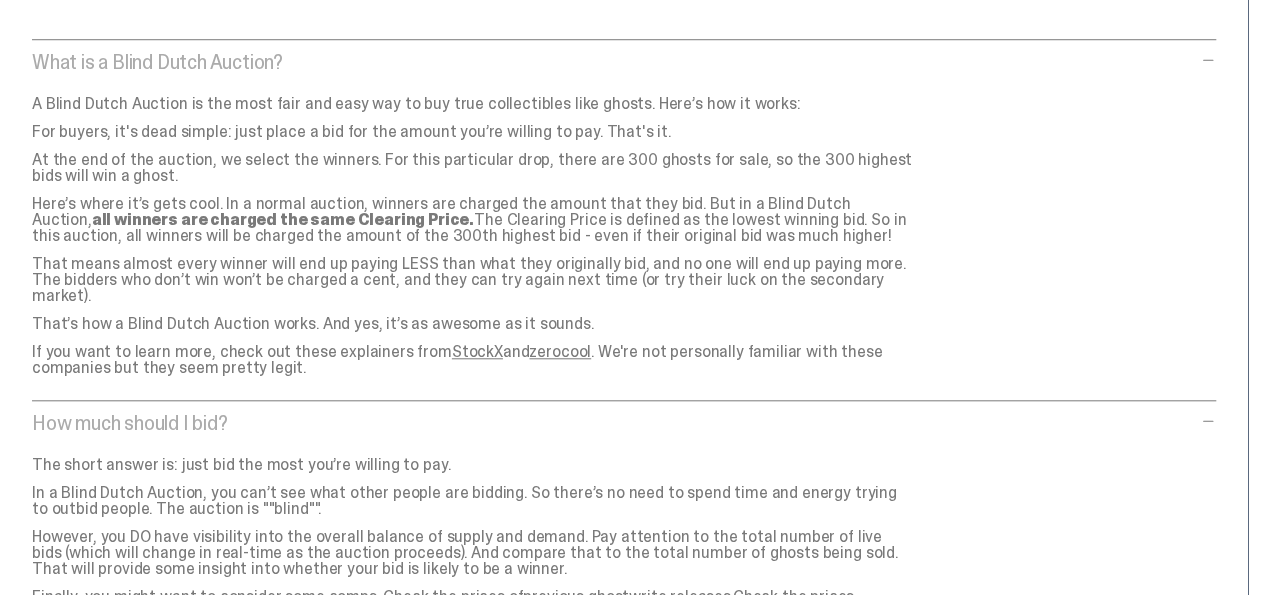 scroll, scrollTop: 8376, scrollLeft: 0, axis: vertical 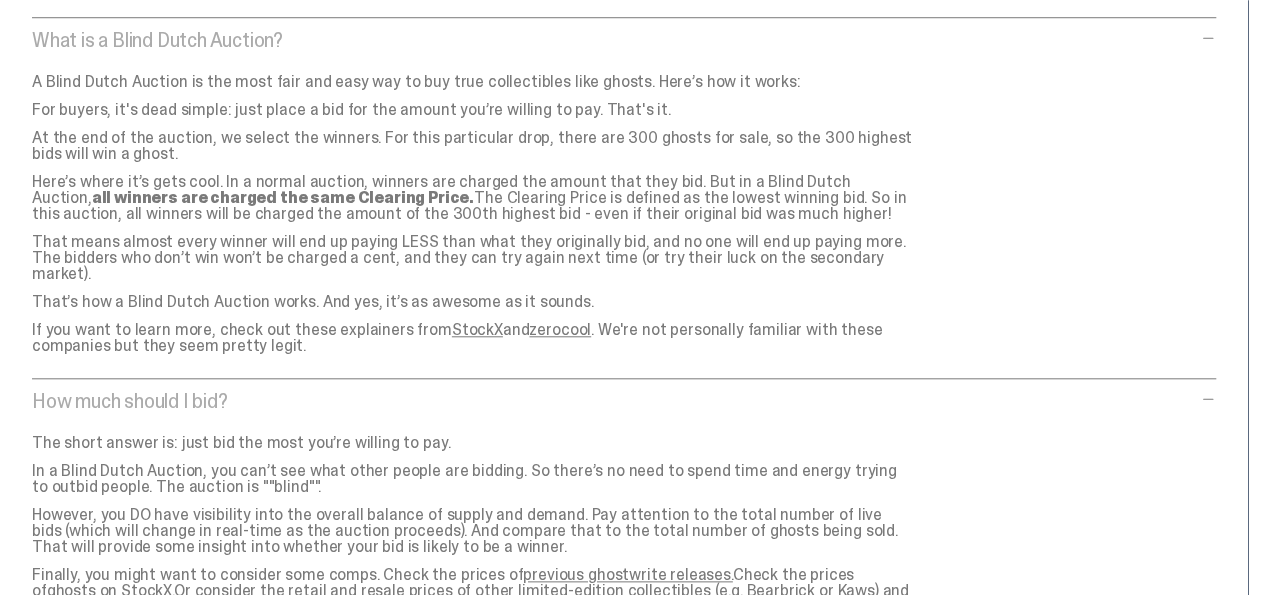 click at bounding box center [1208, 749] 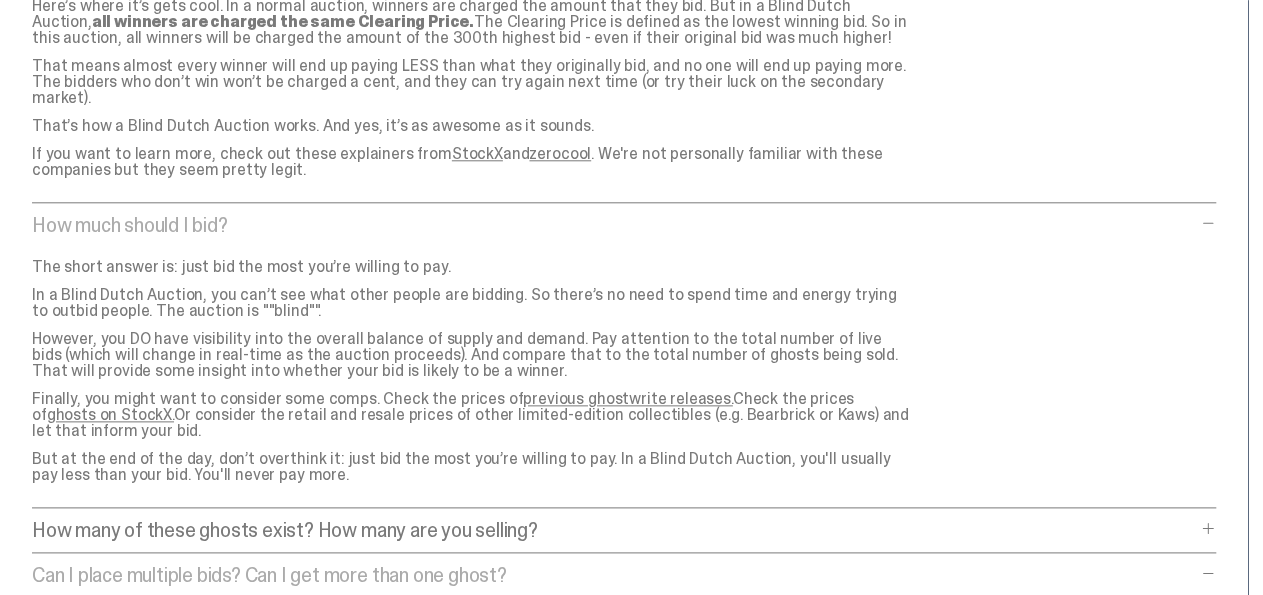 scroll, scrollTop: 8574, scrollLeft: 0, axis: vertical 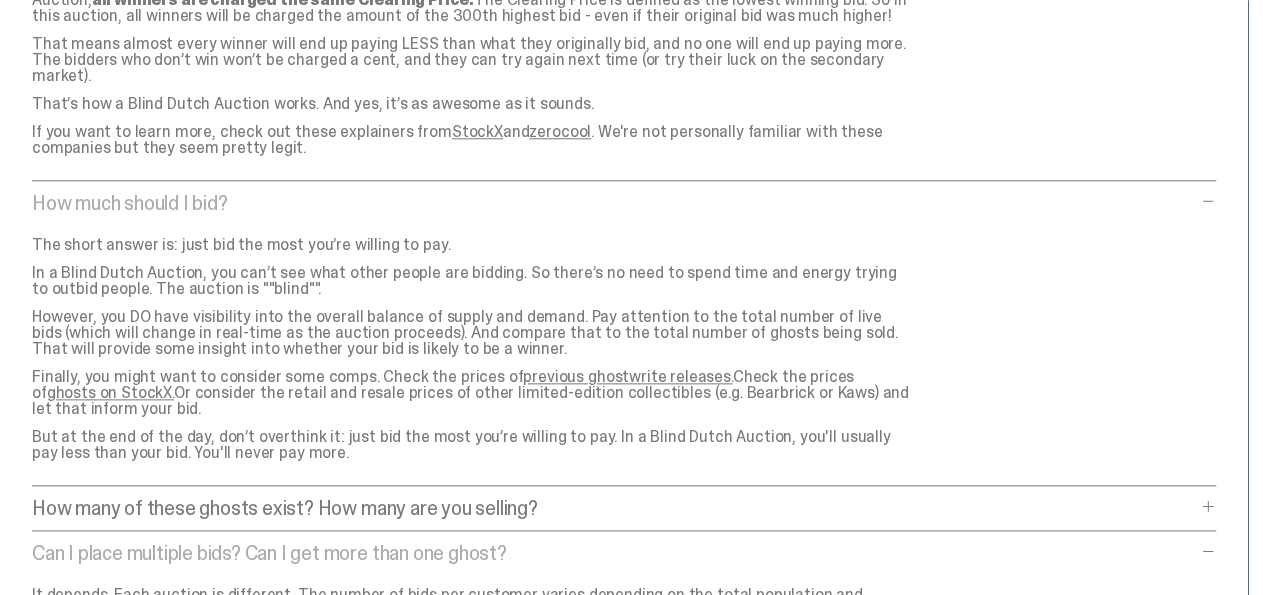 click at bounding box center (1208, 753) 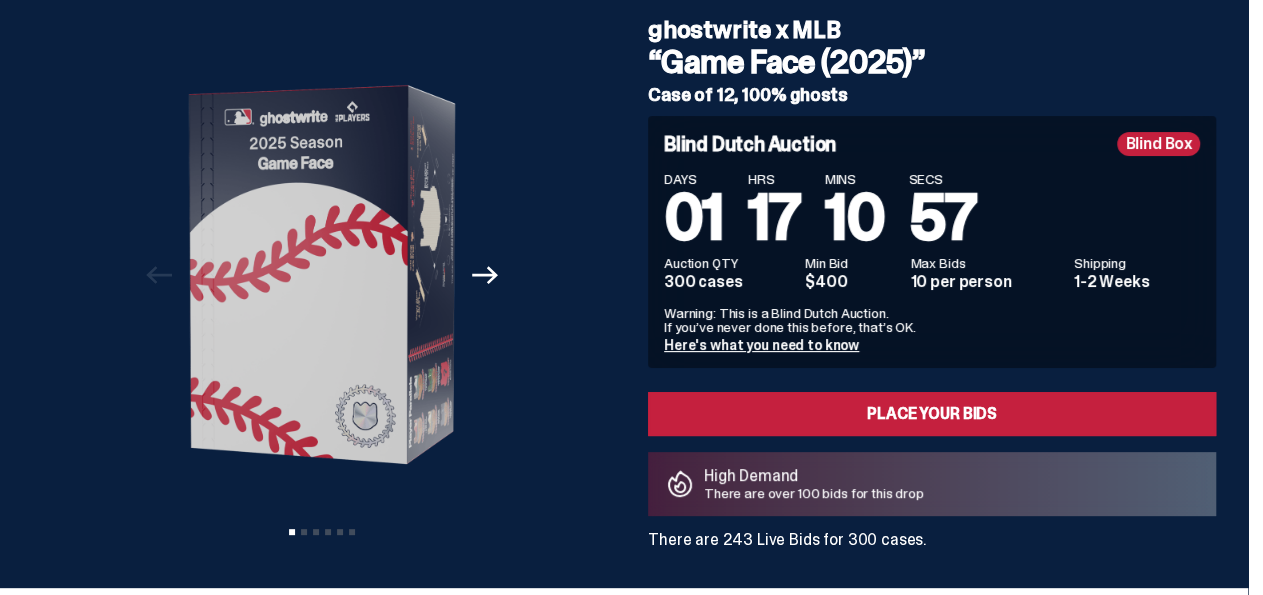 scroll, scrollTop: 67, scrollLeft: 0, axis: vertical 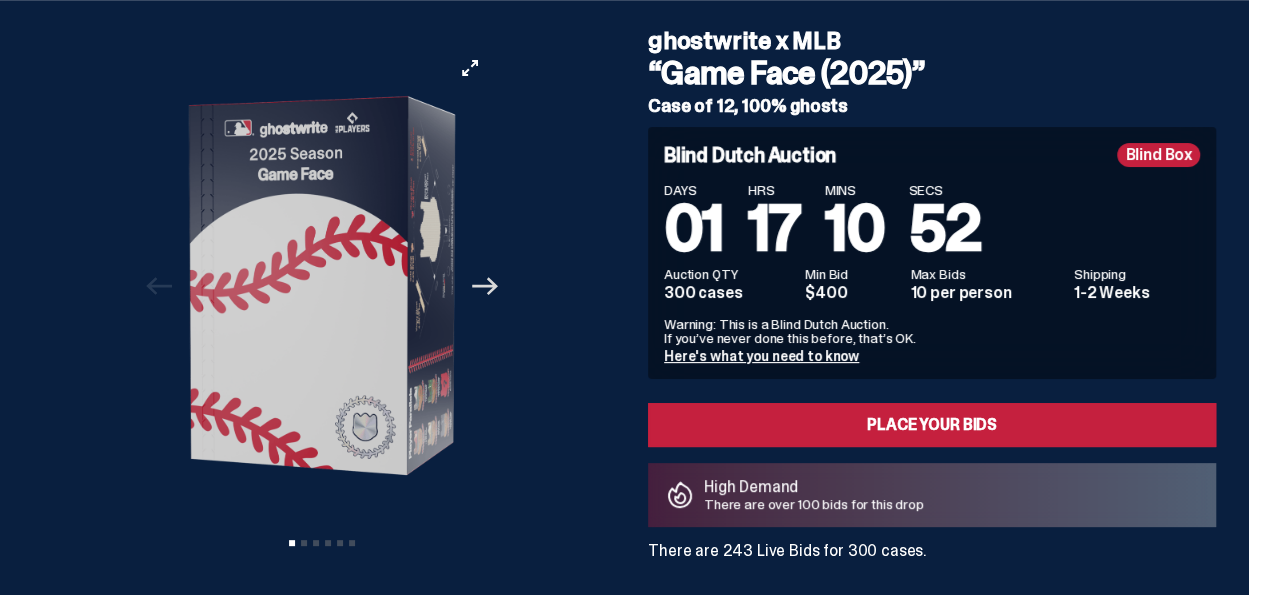 click 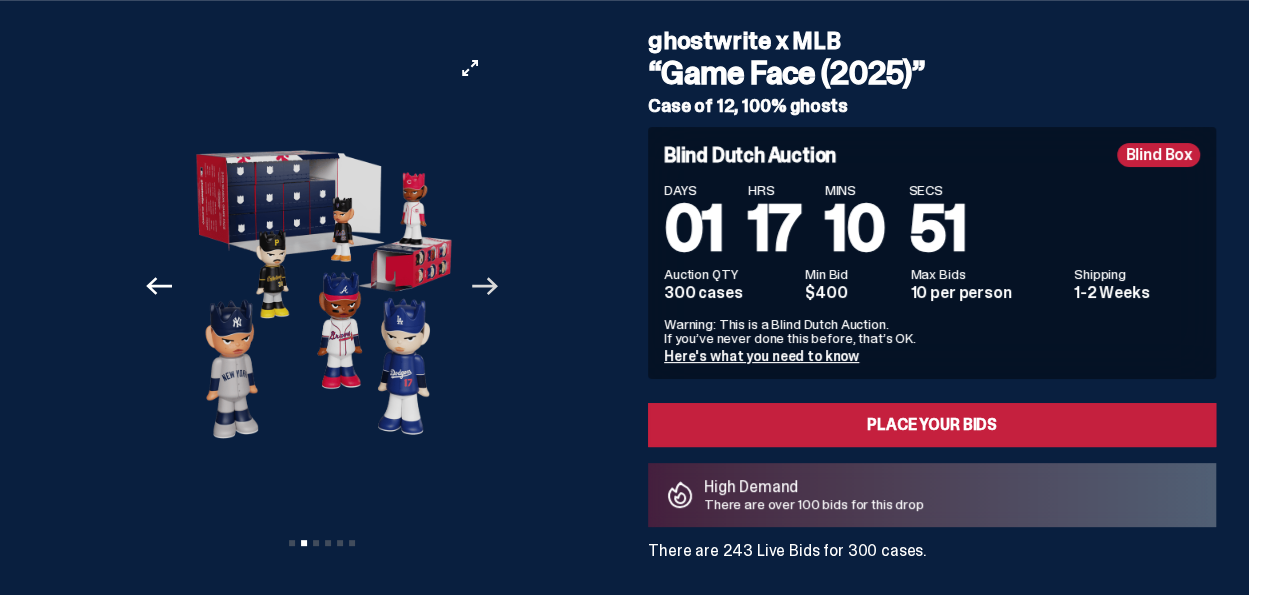 click 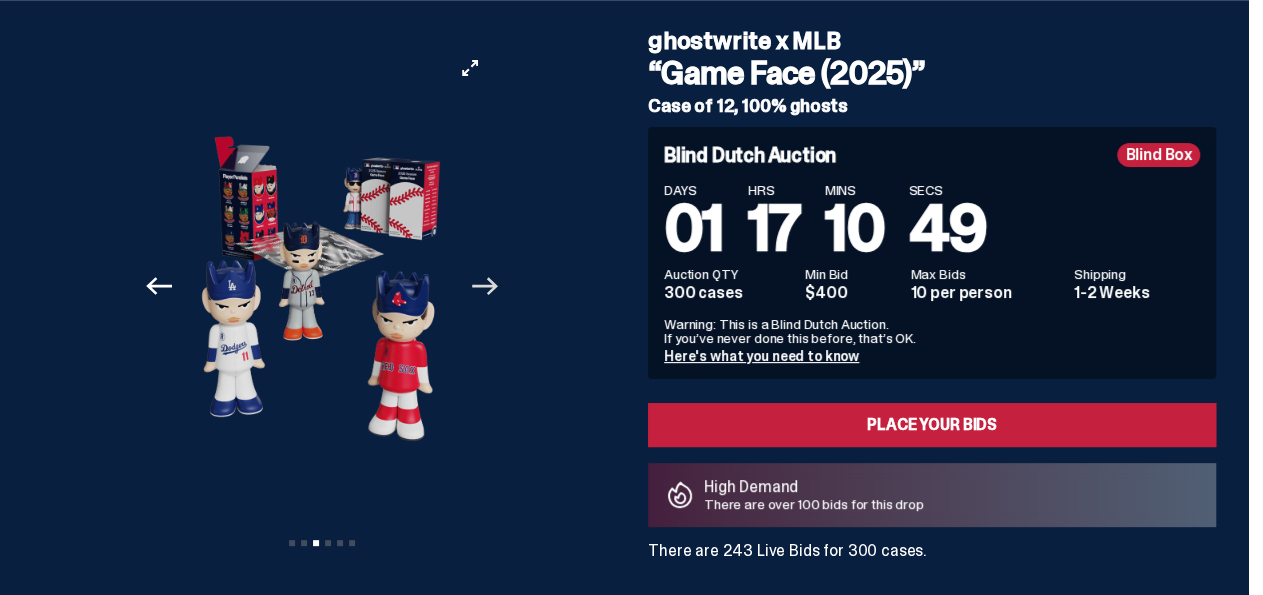 click 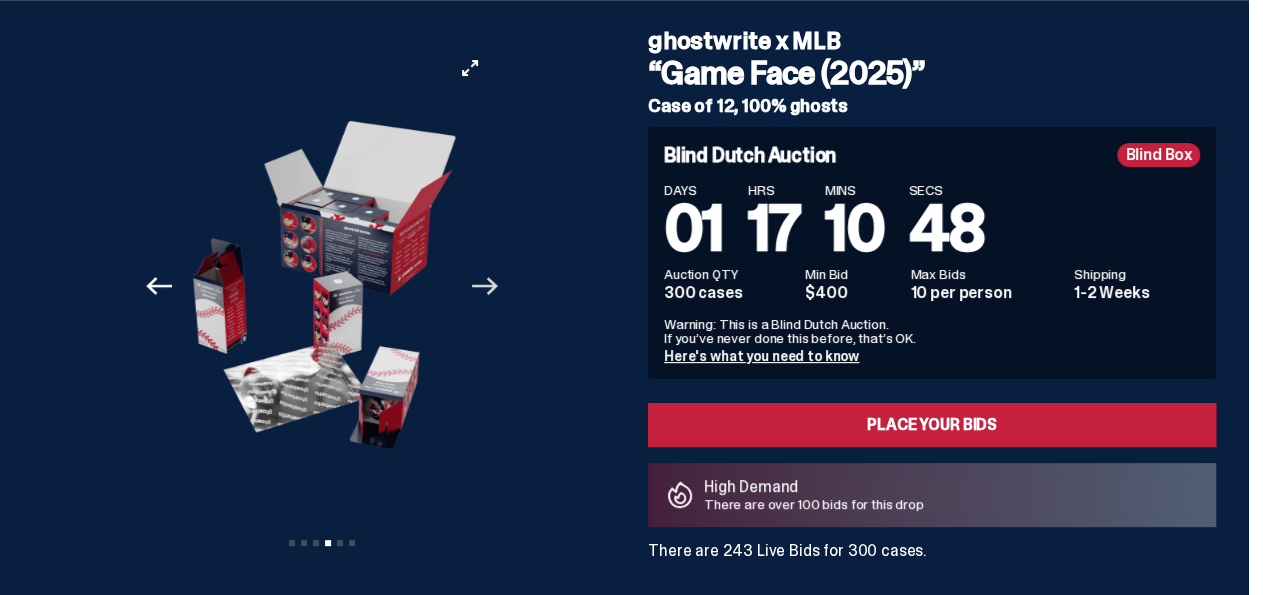 click 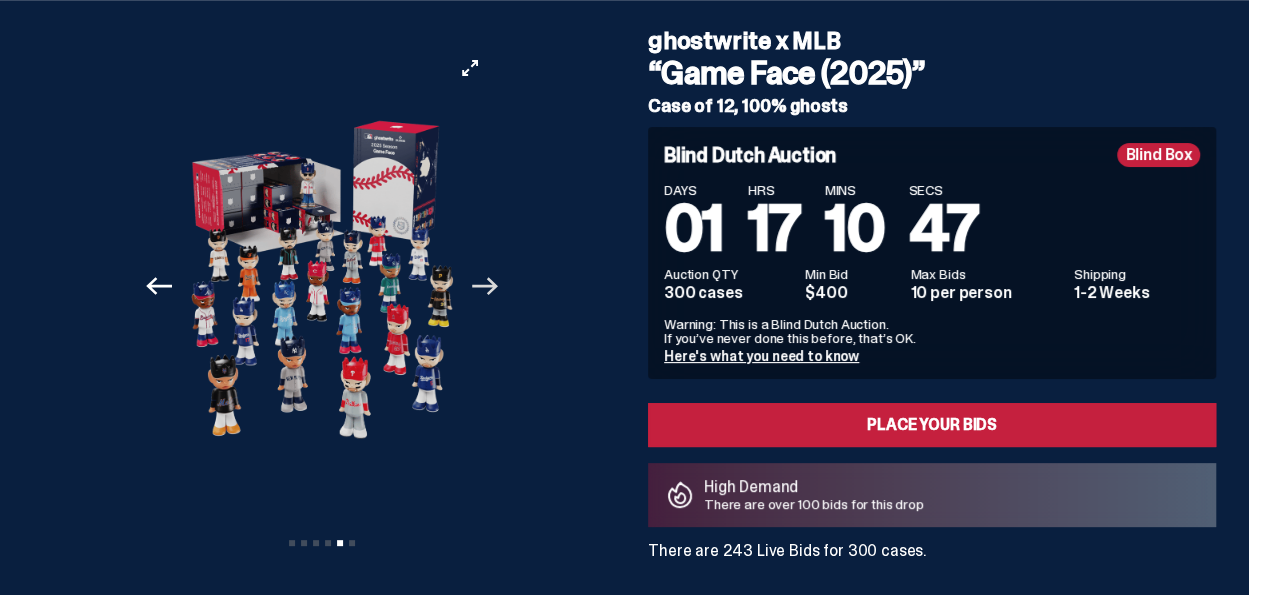 click 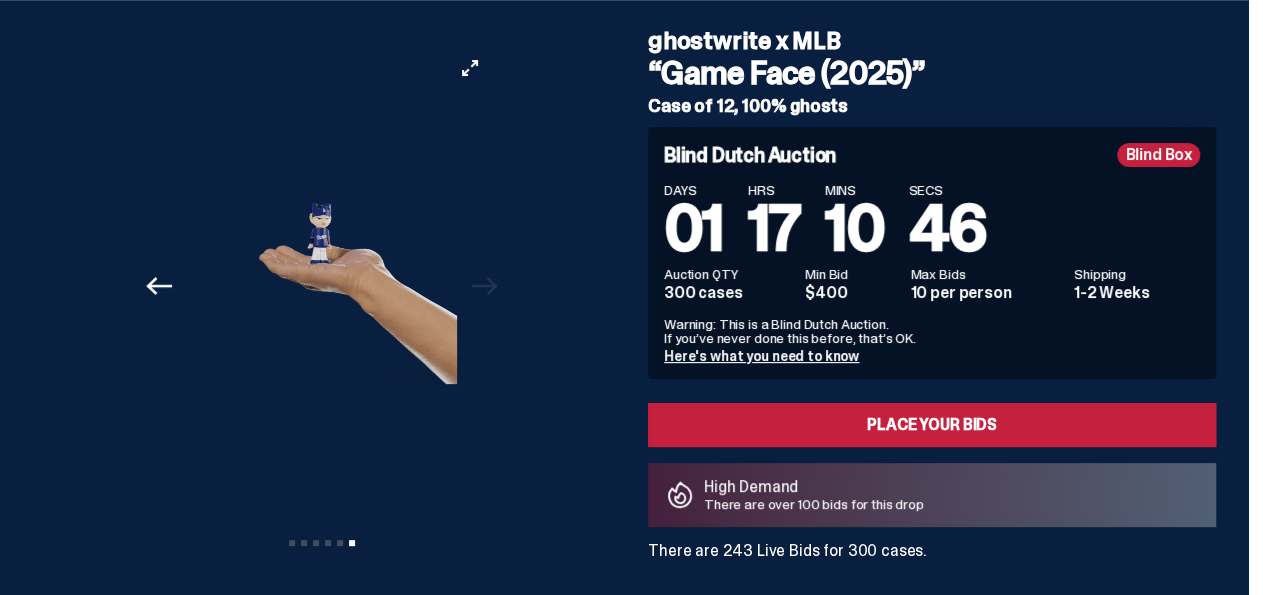 click on "Previous Next View slide 1 View slide 2 View slide 3 View slide 4 View slide 5 View slide 6" at bounding box center (328, 286) 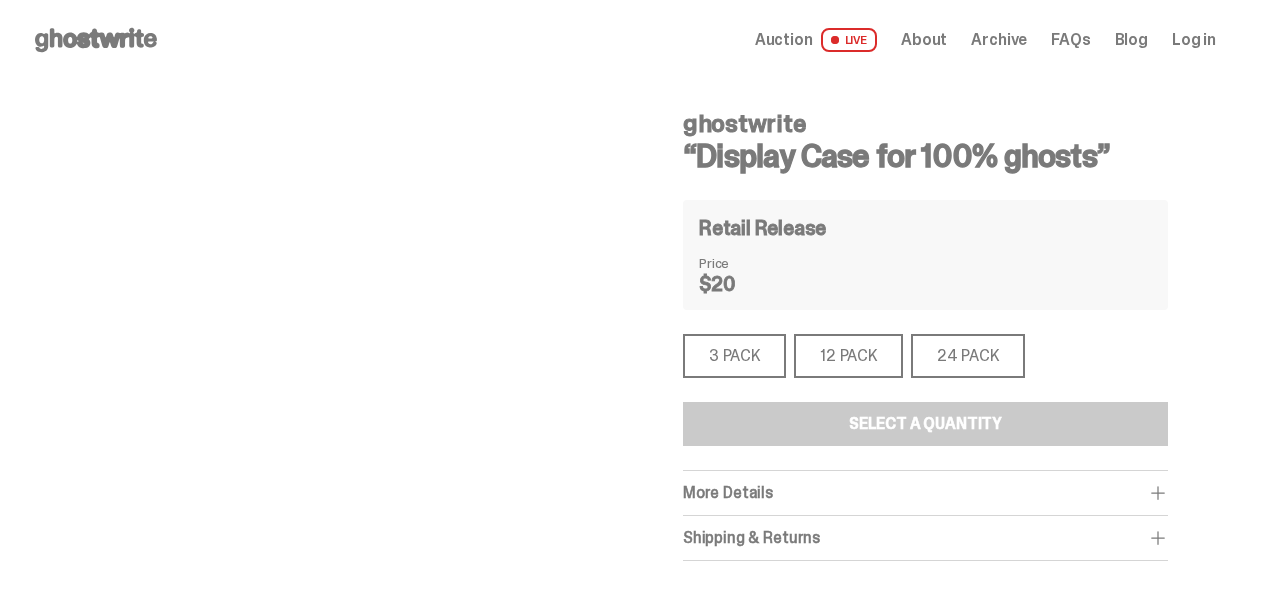 scroll, scrollTop: 0, scrollLeft: 0, axis: both 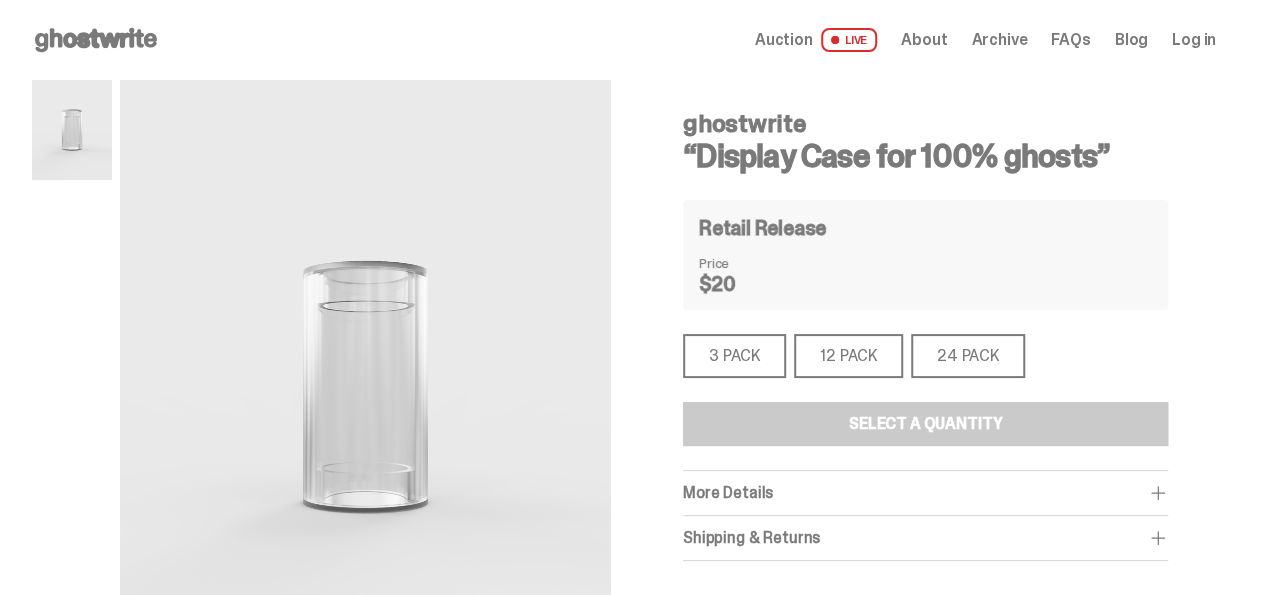 click on "12 PACK" at bounding box center [848, 356] 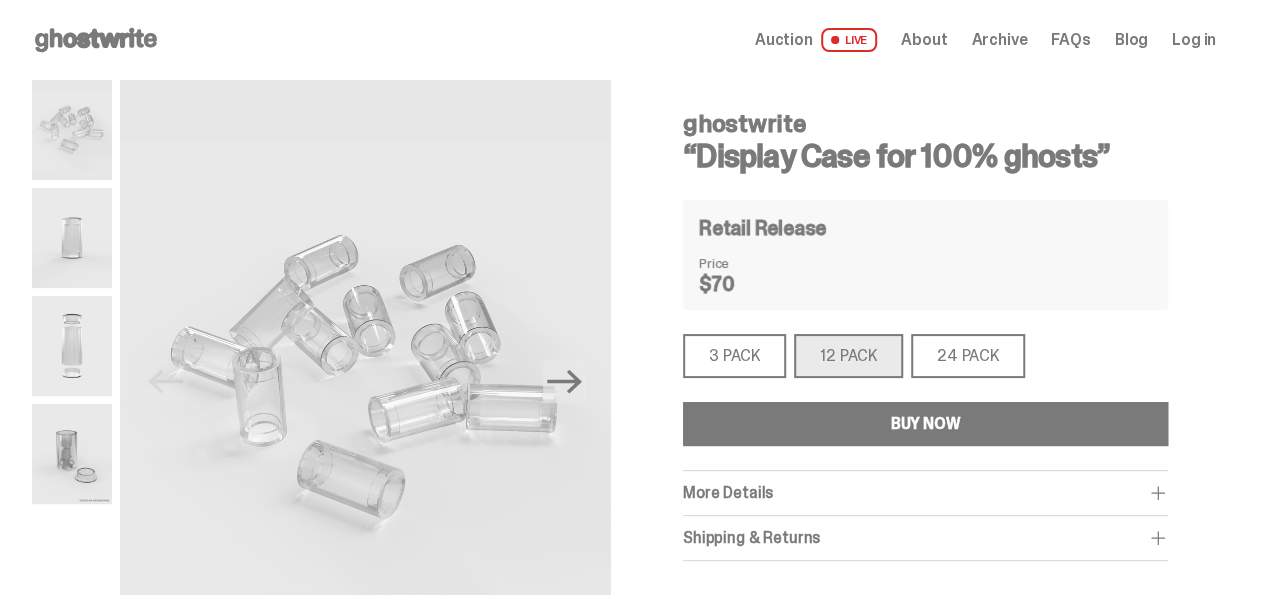click on "24 PACK" at bounding box center (968, 356) 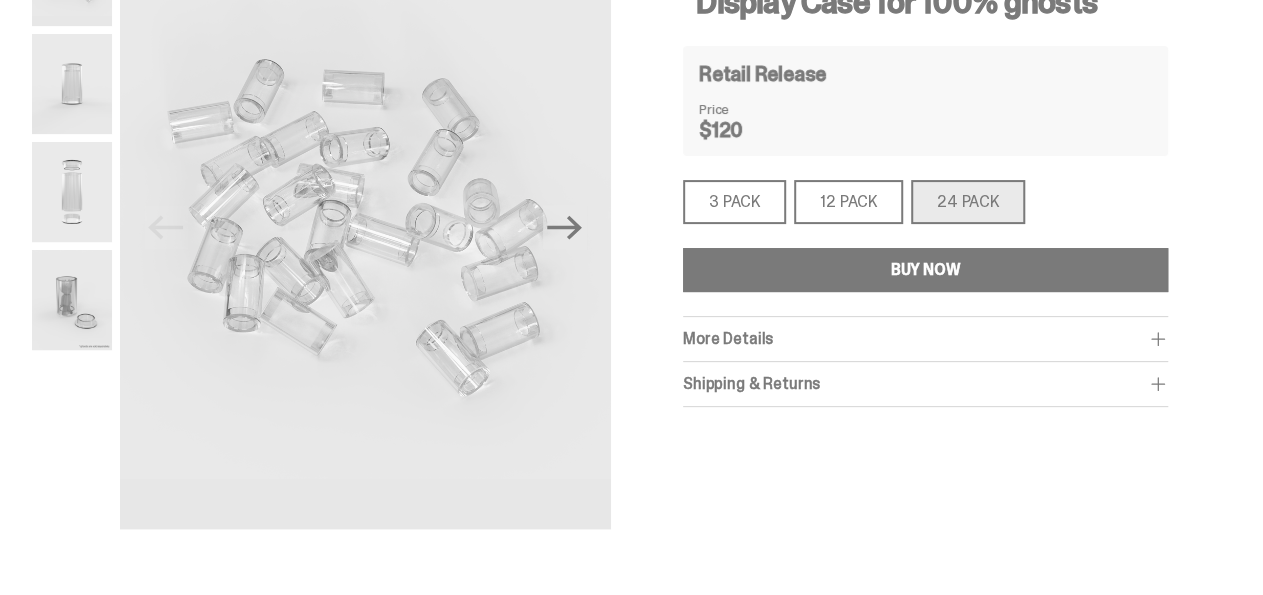 scroll, scrollTop: 156, scrollLeft: 0, axis: vertical 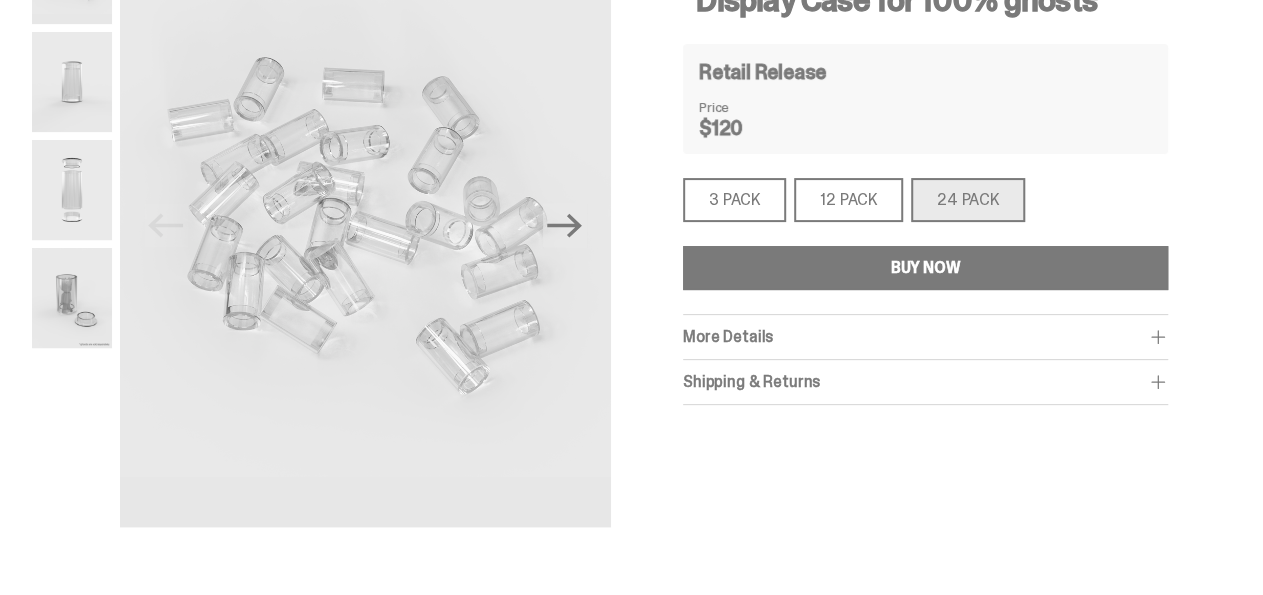 click at bounding box center (1158, 337) 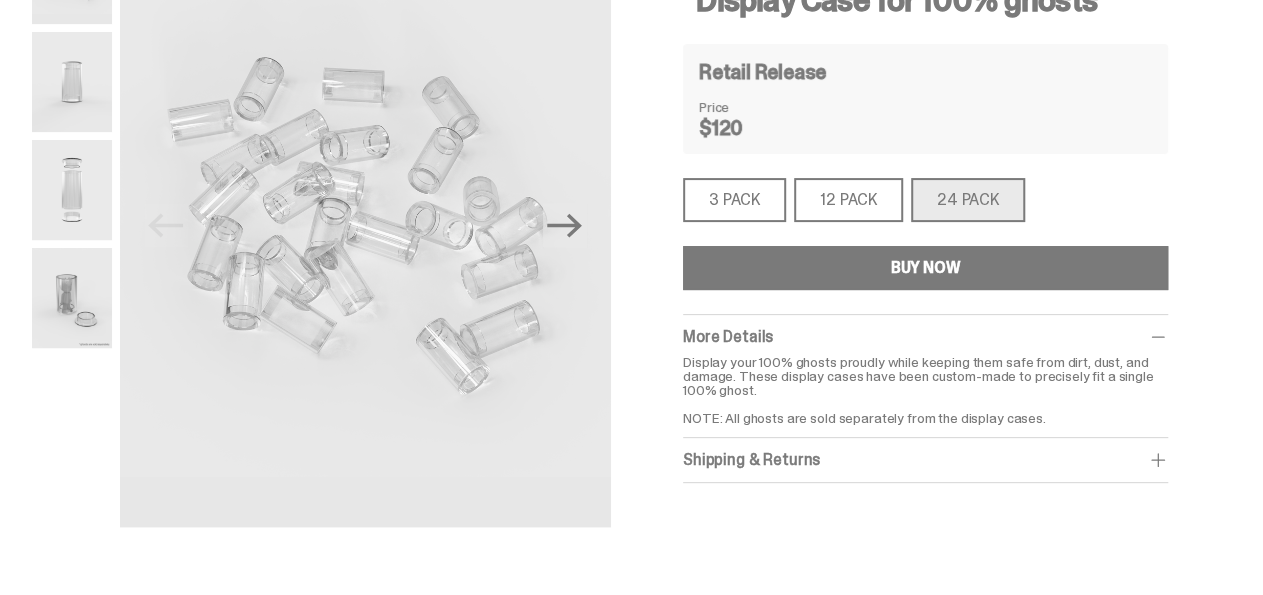 click at bounding box center (1158, 337) 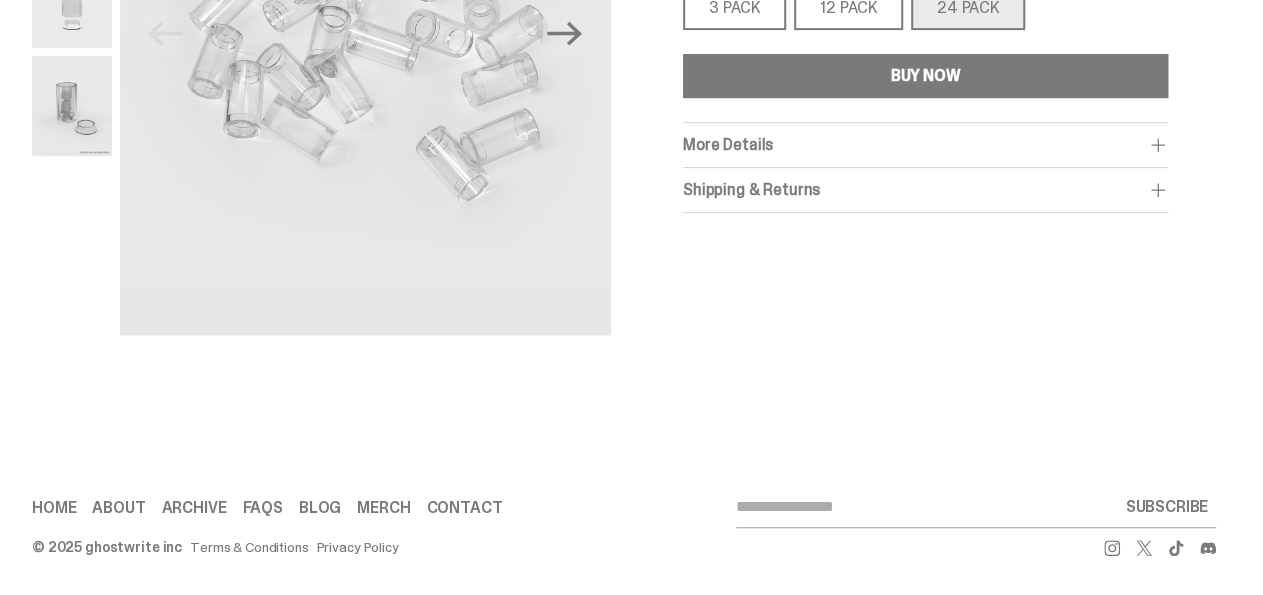 scroll, scrollTop: 0, scrollLeft: 0, axis: both 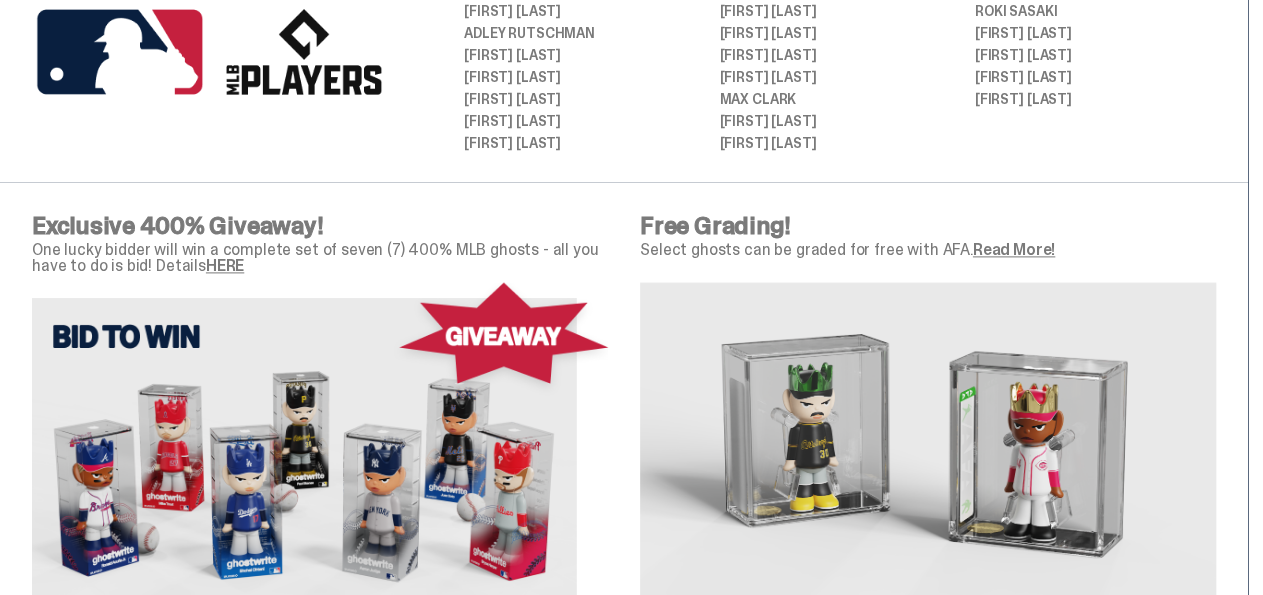 click on "Read More!" at bounding box center (1014, 250) 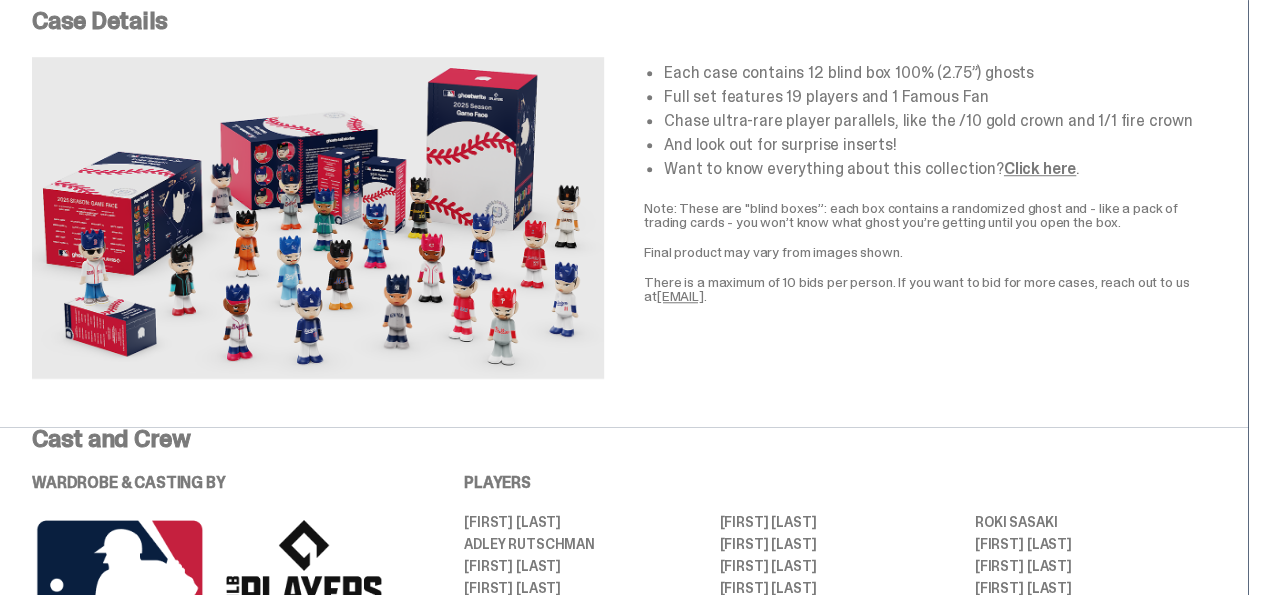 scroll, scrollTop: 0, scrollLeft: 0, axis: both 